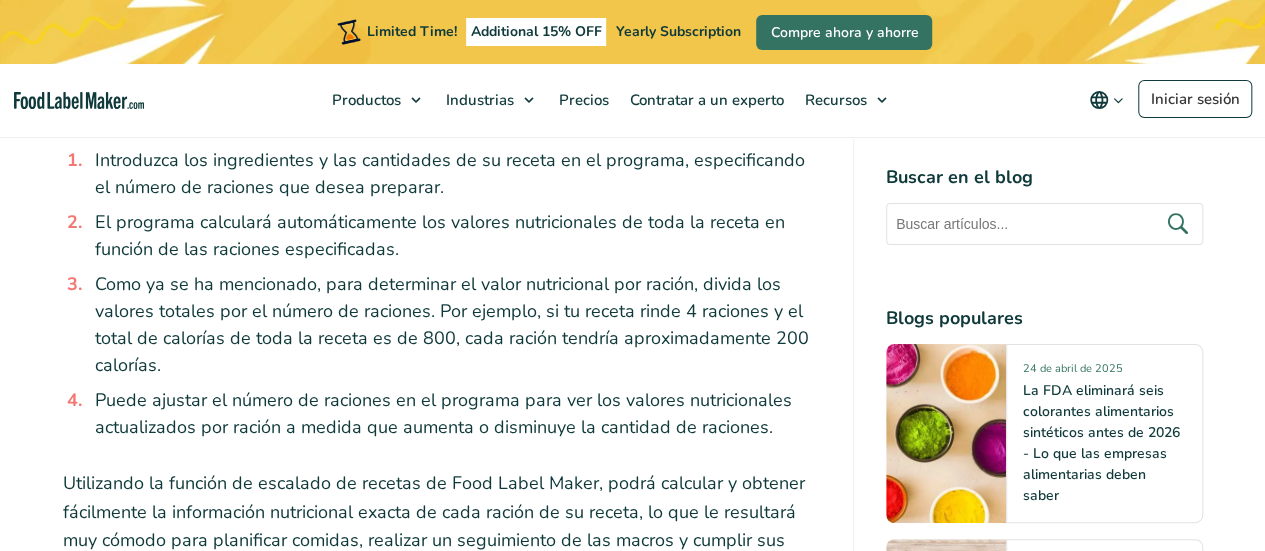scroll, scrollTop: 7544, scrollLeft: 0, axis: vertical 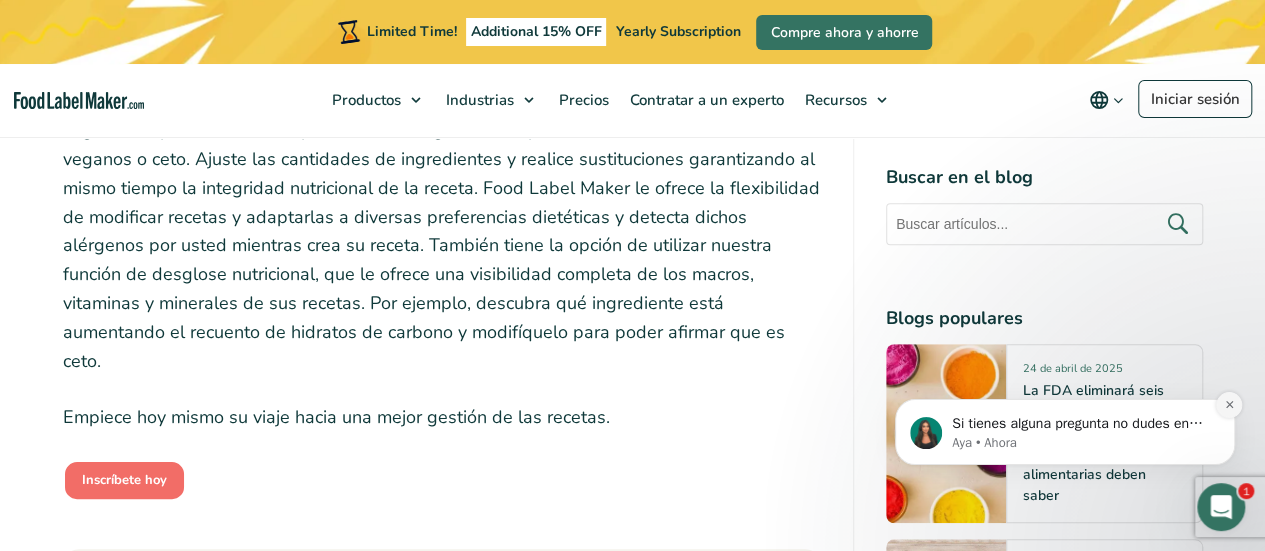 click 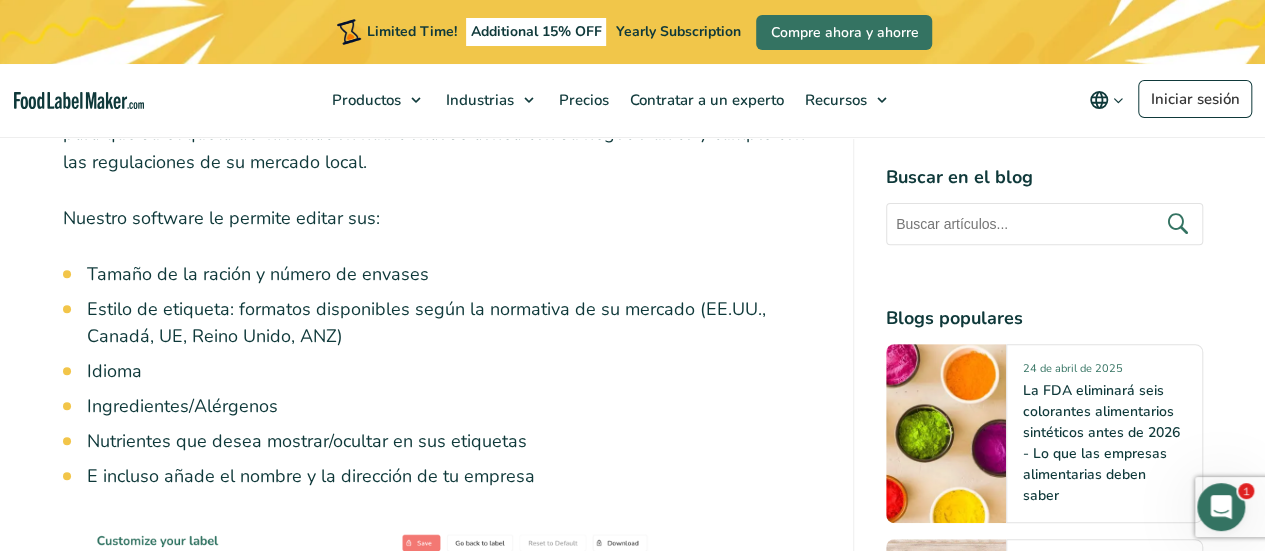 scroll, scrollTop: 3644, scrollLeft: 0, axis: vertical 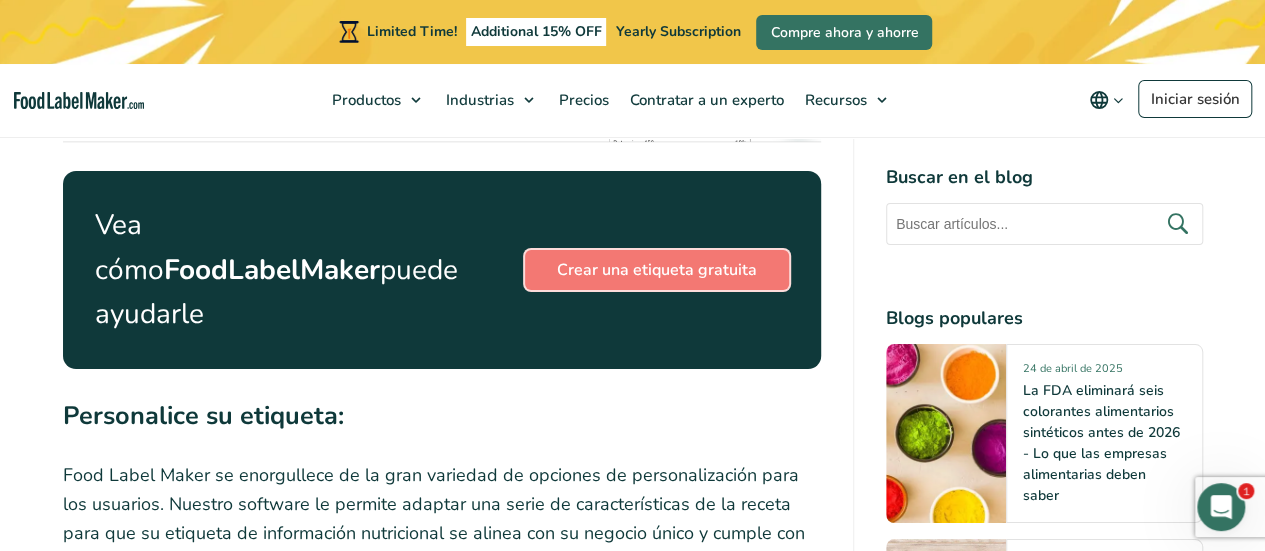 drag, startPoint x: 694, startPoint y: 273, endPoint x: 814, endPoint y: 333, distance: 134.16408 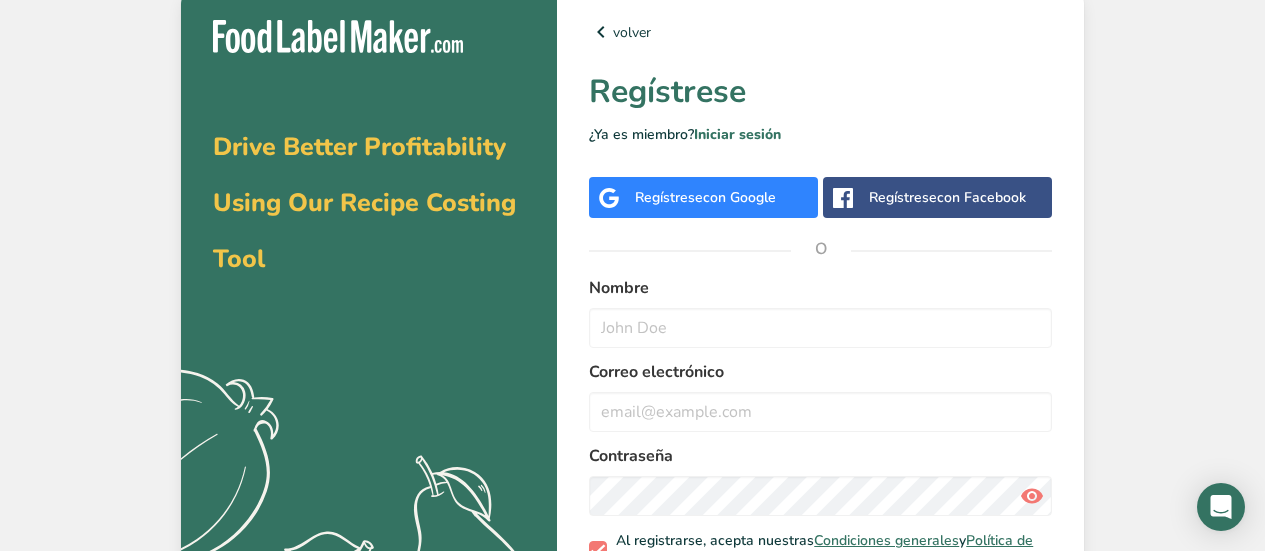 scroll, scrollTop: 0, scrollLeft: 0, axis: both 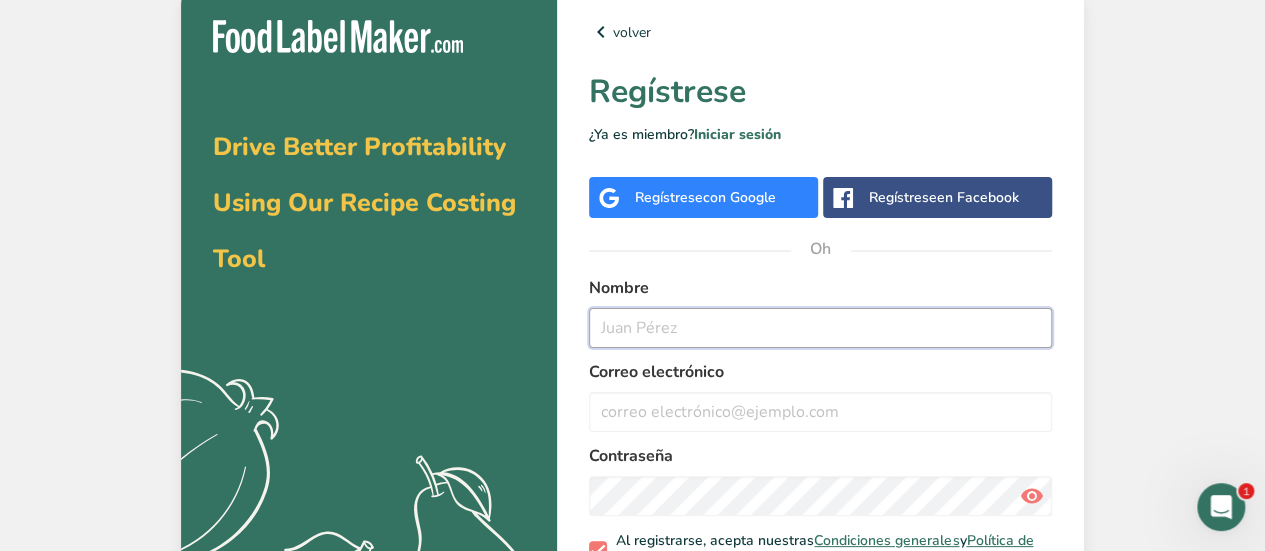click at bounding box center (820, 328) 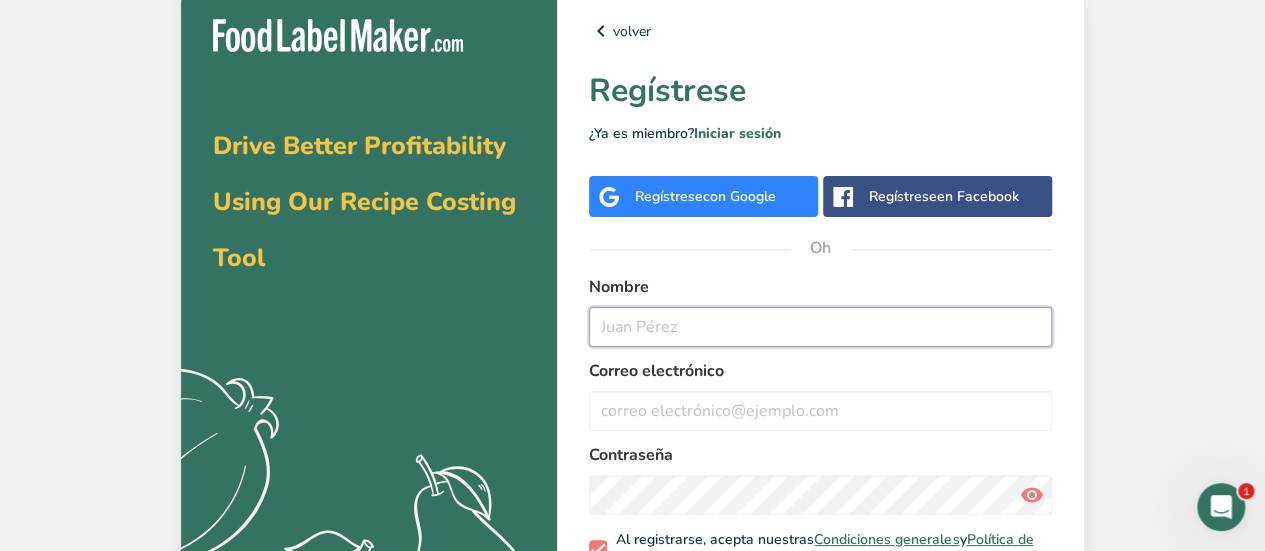 scroll, scrollTop: 0, scrollLeft: 0, axis: both 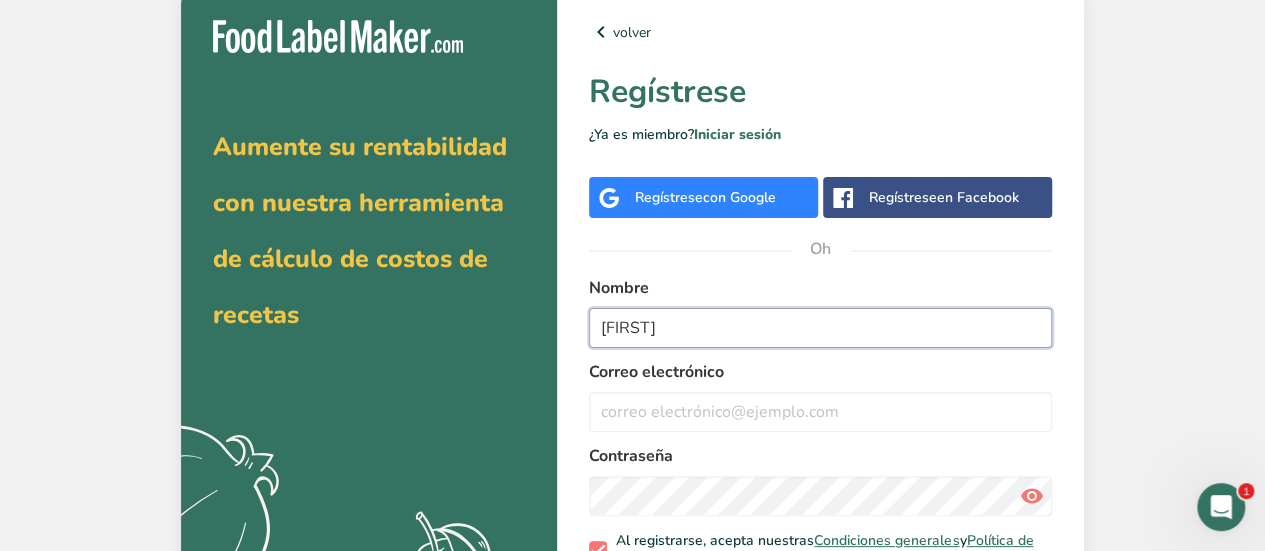 type on "Valeria" 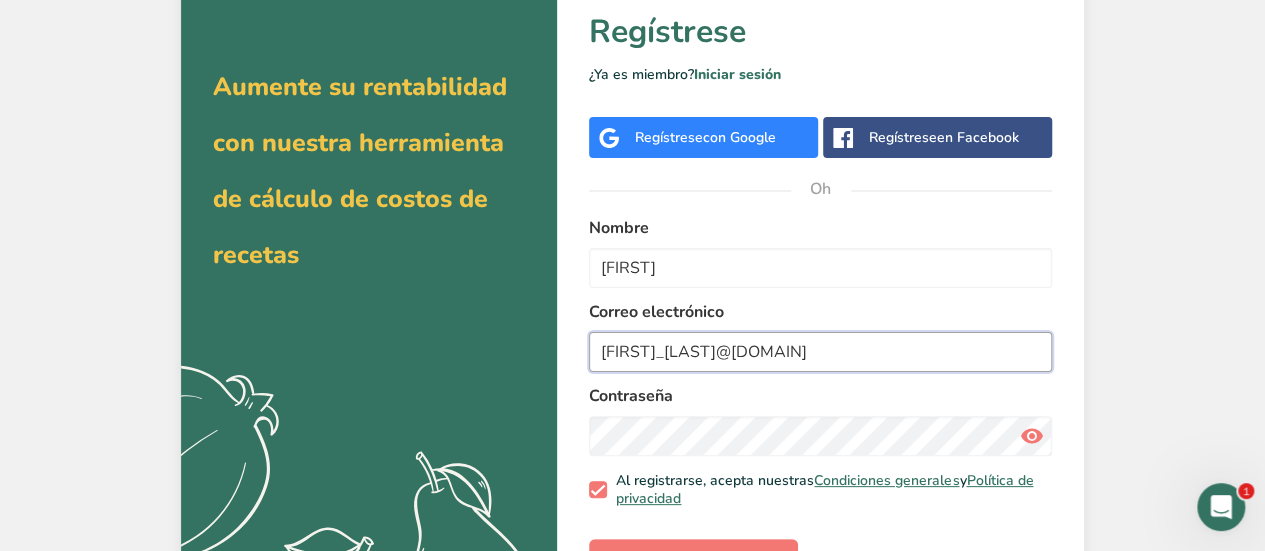 scroll, scrollTop: 100, scrollLeft: 0, axis: vertical 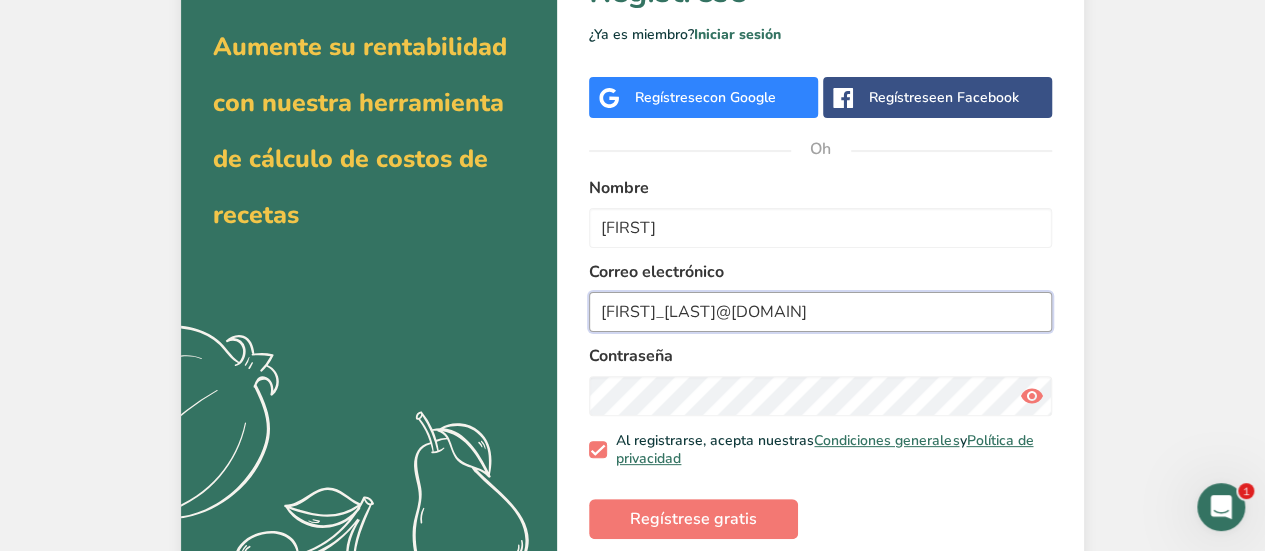 type on "vale_smith@hotmail.com" 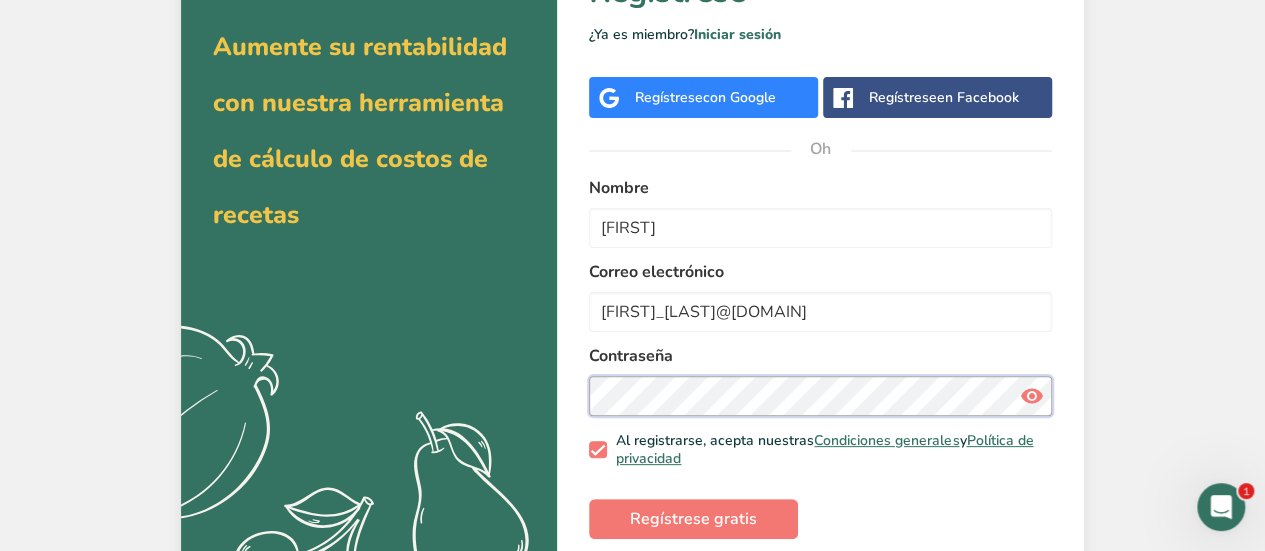 click on "volver
Regístrese
¿Ya es miembro?
Iniciar sesión
Regístrese  con Google
Regístrese  en Facebook   Oh   Nombre Valeria   Correo electrónico vale_smith@hotmail.com   Contraseña
Al registrarse, acepta nuestras
Condiciones generales
y
Política de privacidad
Regístrese gratis" at bounding box center [820, 261] 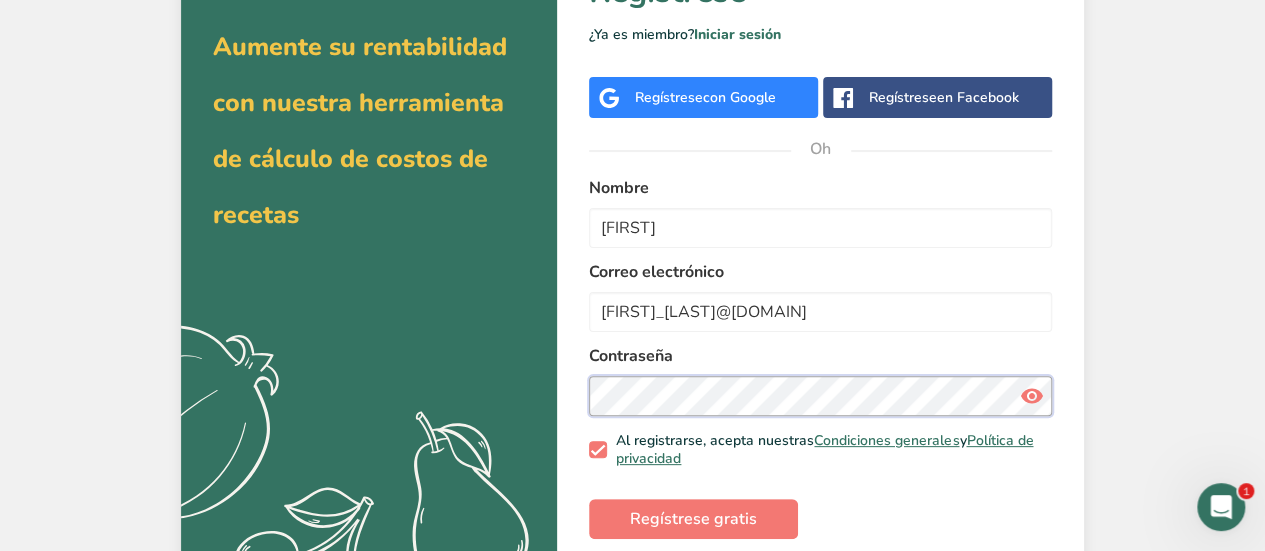 click on "volver
Regístrese
¿Ya es miembro?
Iniciar sesión
Regístrese  con Google
Regístrese  en Facebook   Oh   Nombre Valeria   Correo electrónico vale_smith@hotmail.com   Contraseña
Al registrarse, acepta nuestras
Condiciones generales
y
Política de privacidad
Regístrese gratis" at bounding box center [820, 261] 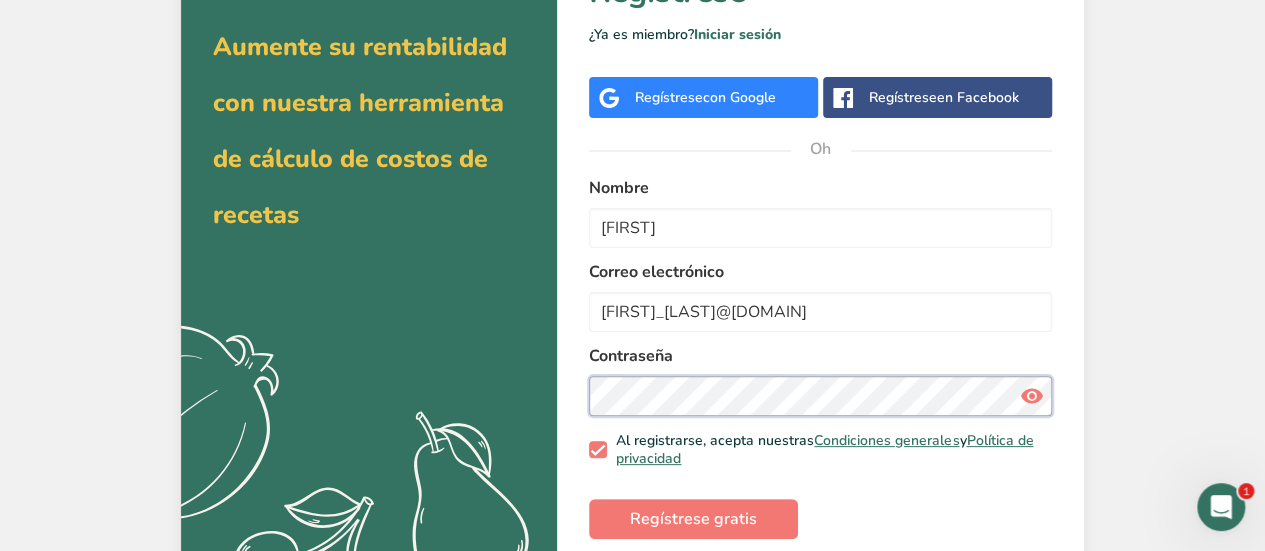click on "Aumente su rentabilidad con nuestra herramienta de cálculo de costos de recetas   .a{fill:#f5f3ed;}
volver
Regístrese
¿Ya es miembro?
Iniciar sesión
Regístrese  con Google
Regístrese  en Facebook   Oh   Nombre Valeria   Correo electrónico vale_smith@hotmail.com   Contraseña
Al registrarse, acepta nuestras
Condiciones generales
y
Política de privacidad
Regístrese gratis" at bounding box center (632, 261) 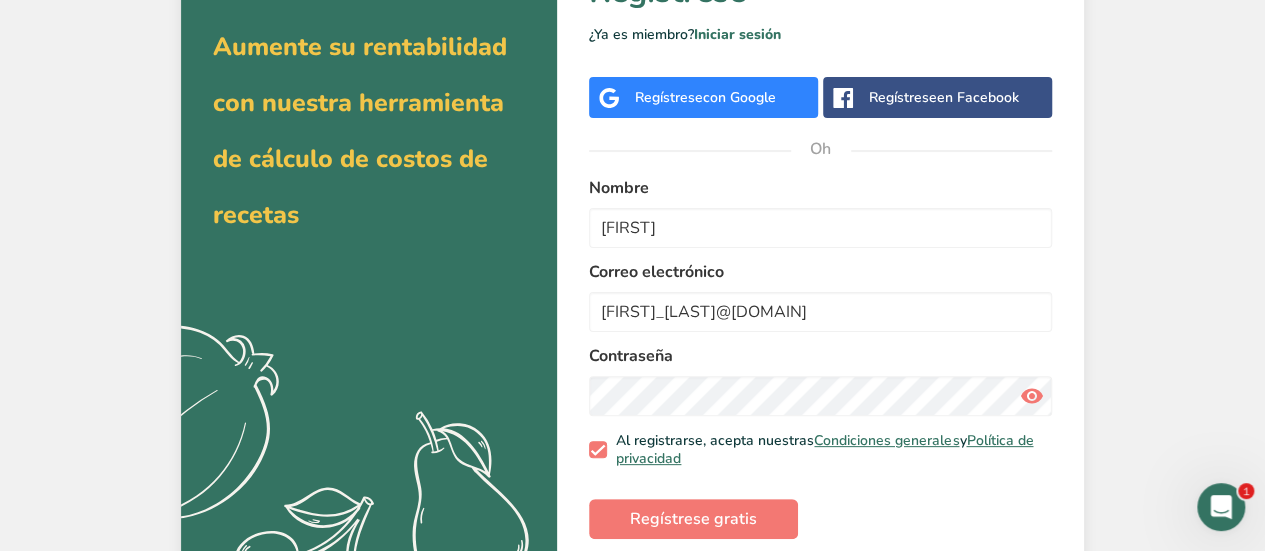 click on ".a{fill:#f5f3ed;}" 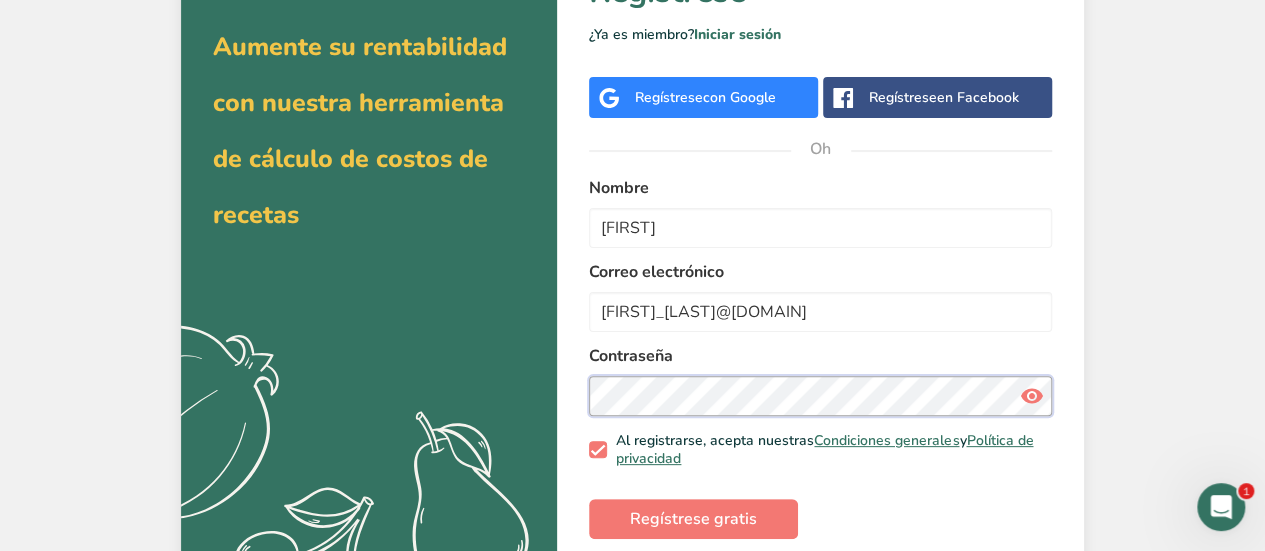 click on "volver
Regístrese
¿Ya es miembro?
Iniciar sesión
Regístrese  con Google
Regístrese  en Facebook   Oh   Nombre Valeria   Correo electrónico vale_smith@hotmail.com   Contraseña
Al registrarse, acepta nuestras
Condiciones generales
y
Política de privacidad
Regístrese gratis" at bounding box center (820, 261) 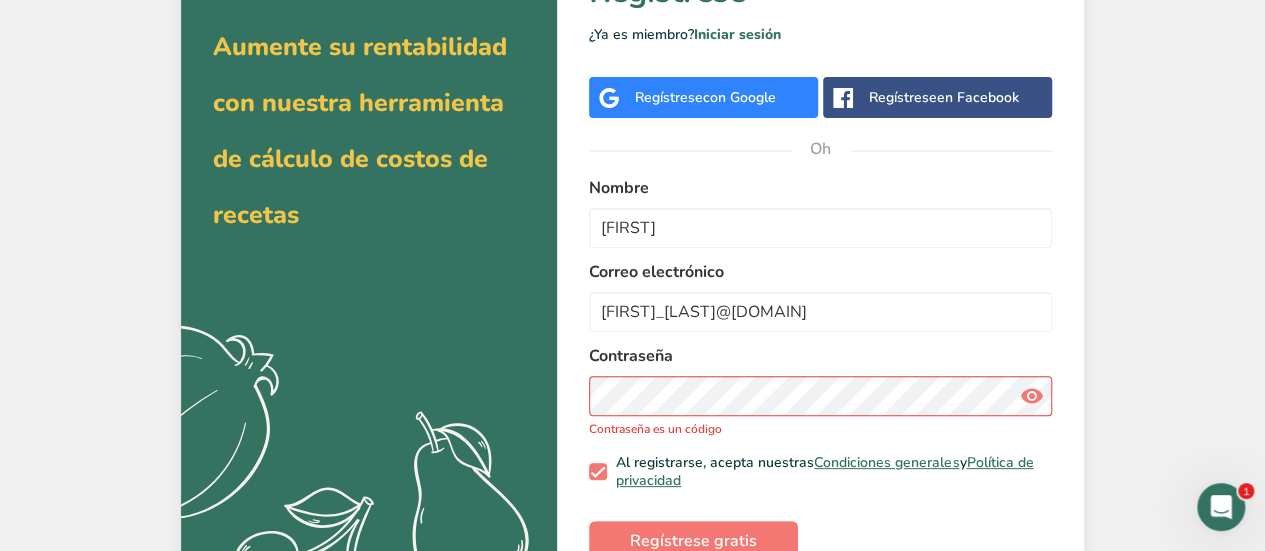 click at bounding box center (1032, 396) 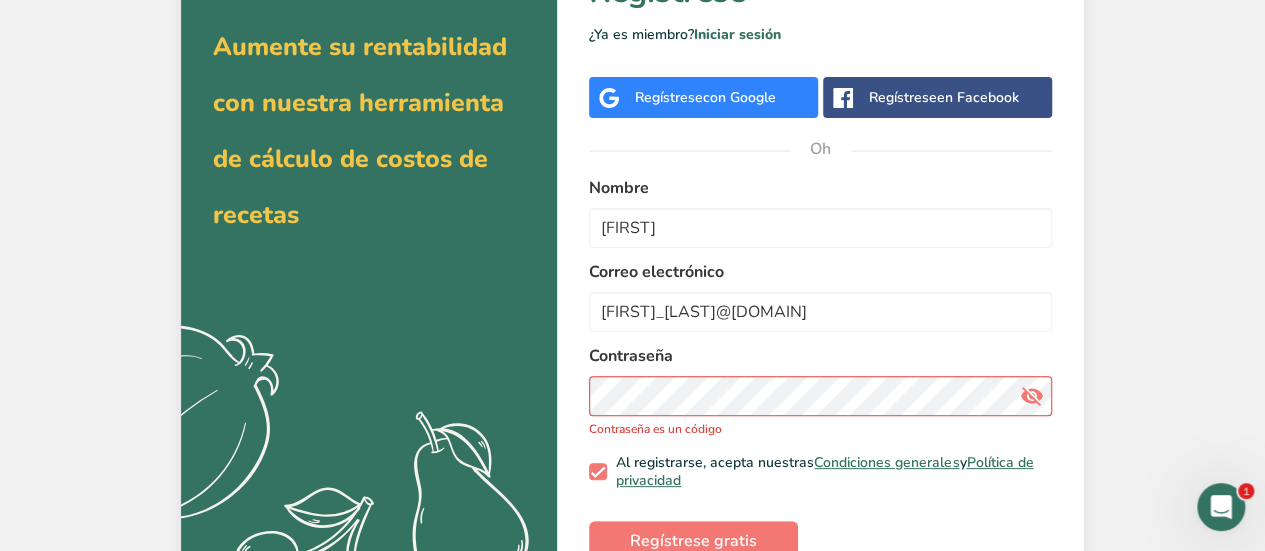 click at bounding box center [1032, 396] 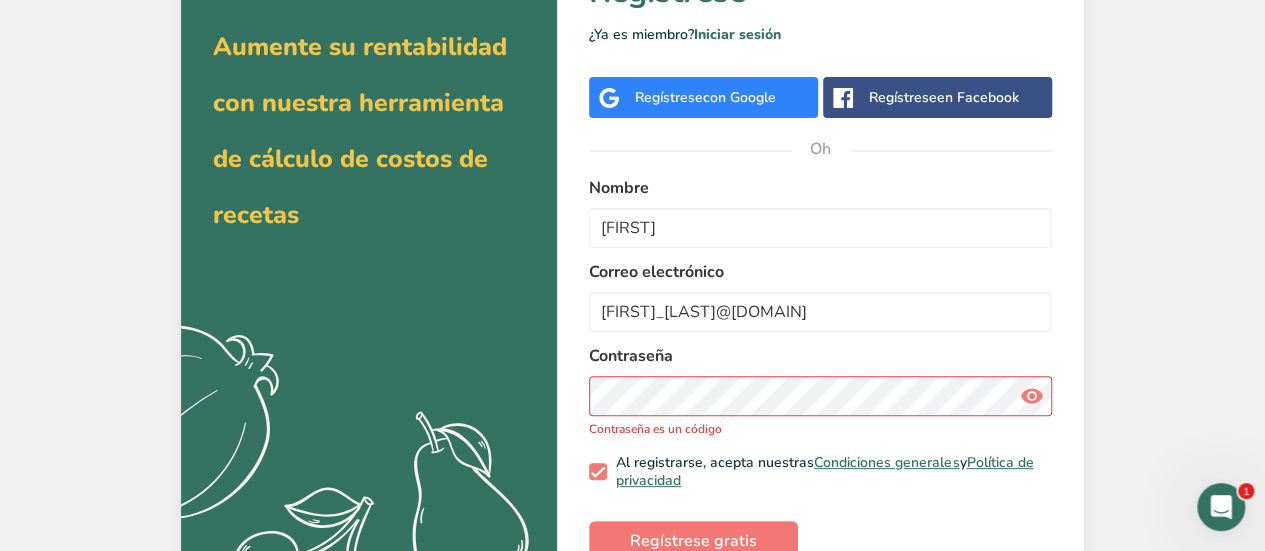 click at bounding box center [1032, 396] 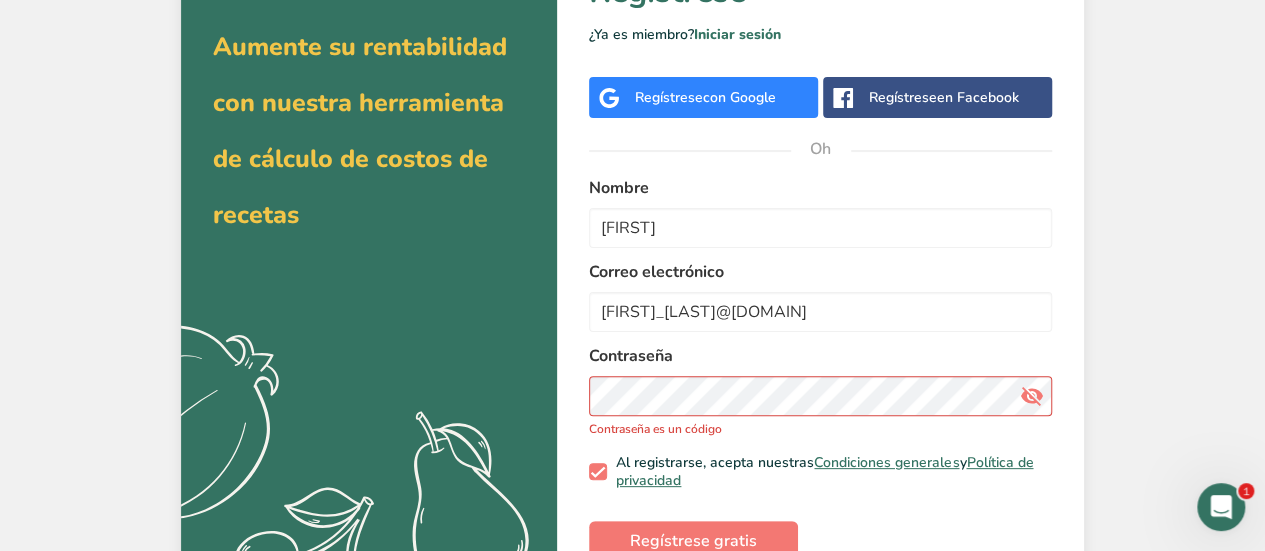 click at bounding box center [1032, 396] 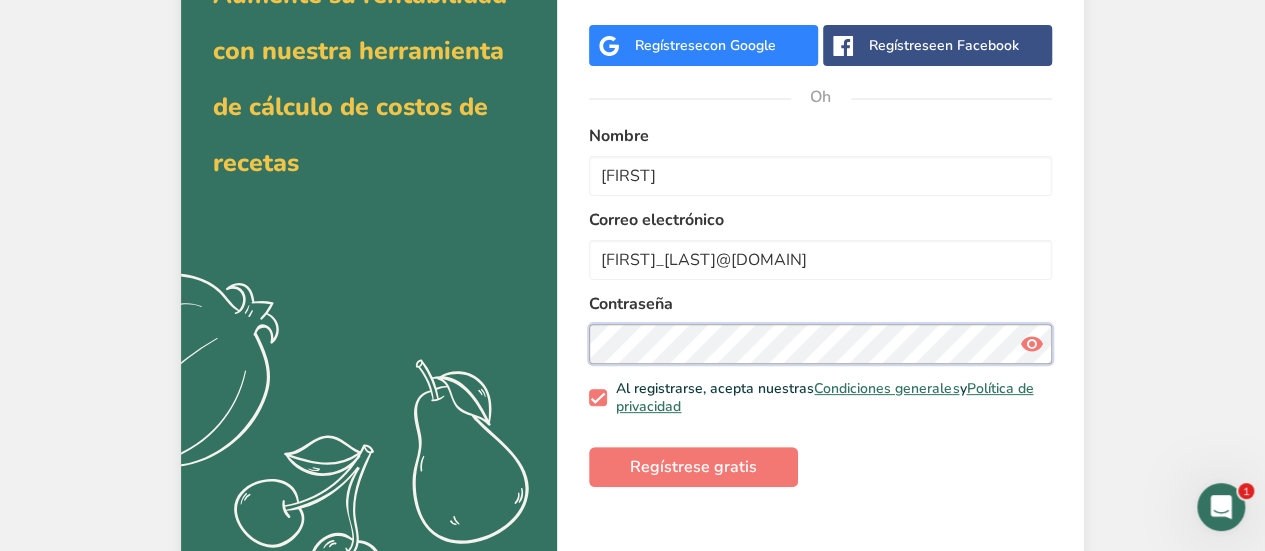 scroll, scrollTop: 181, scrollLeft: 0, axis: vertical 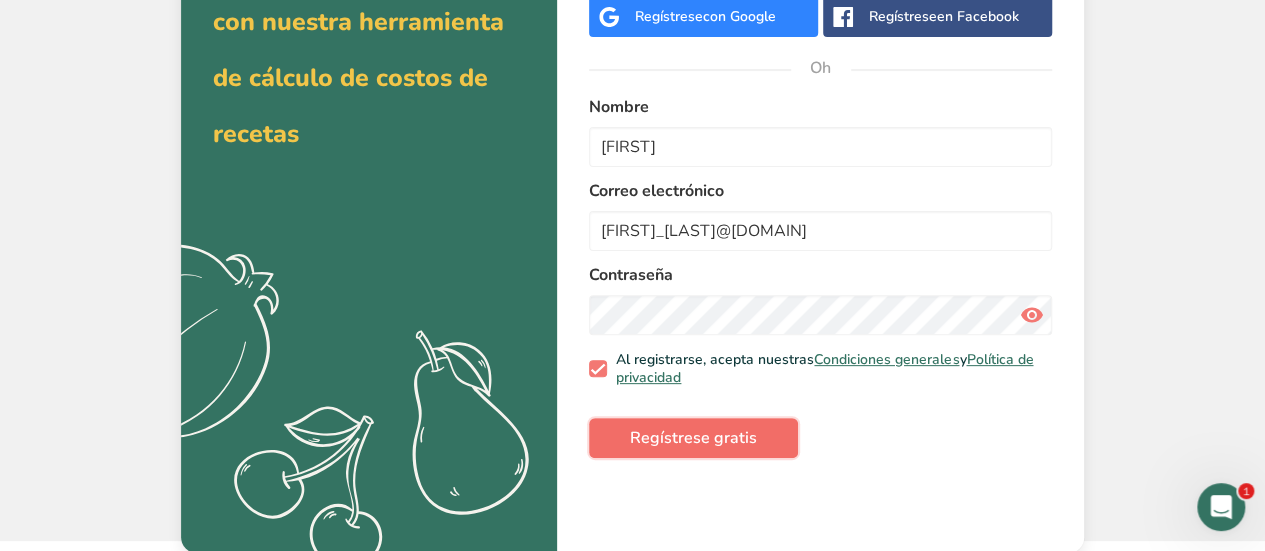 click on "Regístrese gratis" at bounding box center [693, 438] 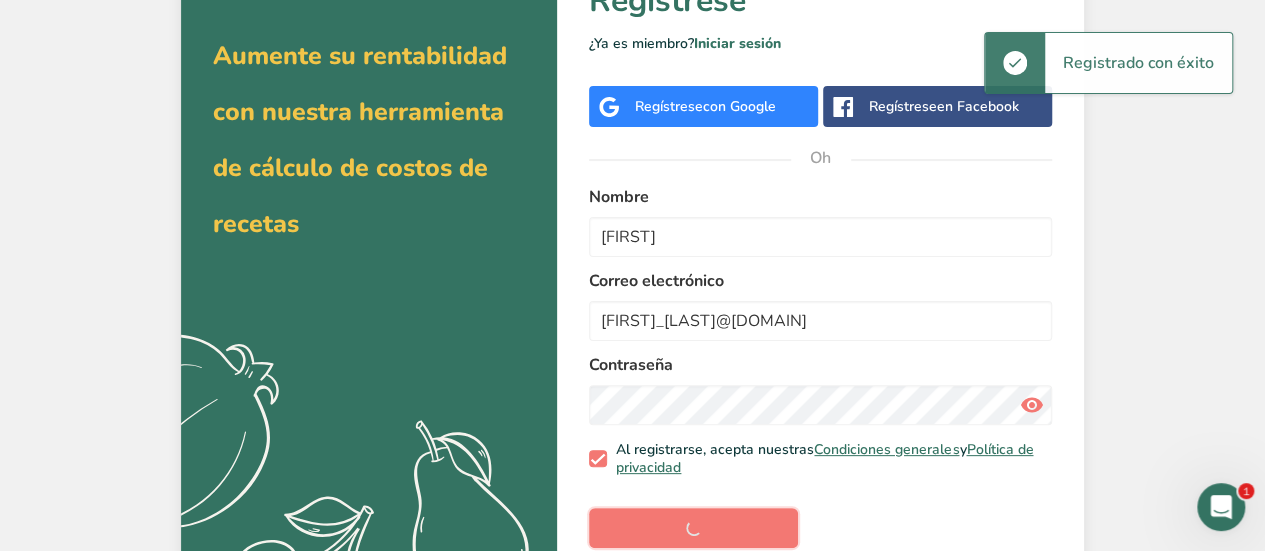 scroll, scrollTop: 0, scrollLeft: 0, axis: both 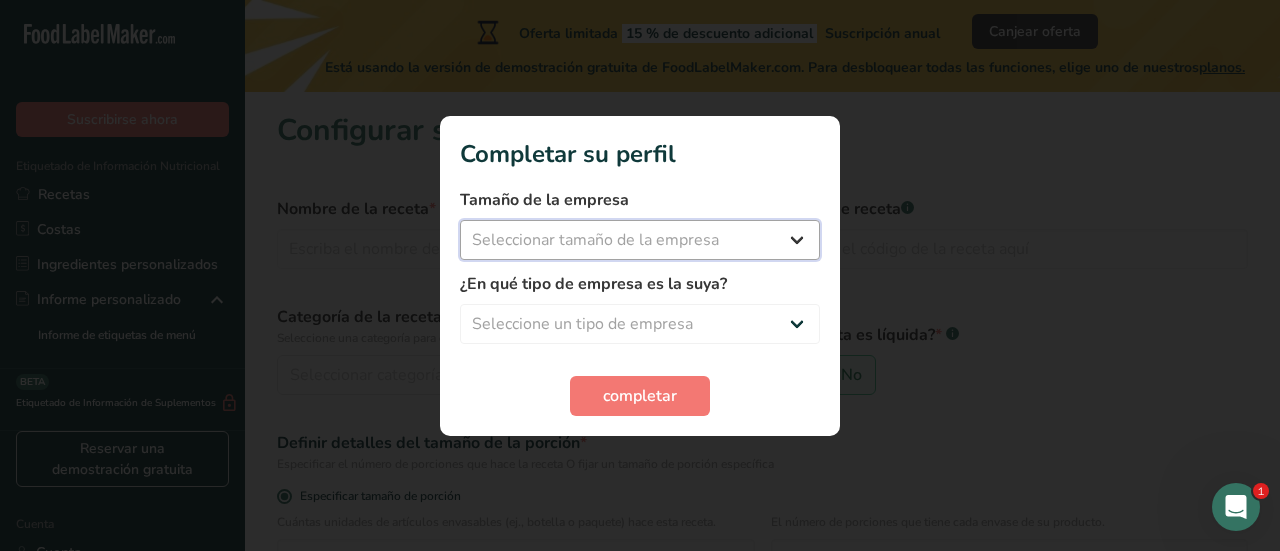 click on "Seleccionar tamaño de la empresa
Menos de 10 empleados
De 10 a 50 empleados
De 51 a 500 empleados
Más de 500 empleados" at bounding box center (640, 240) 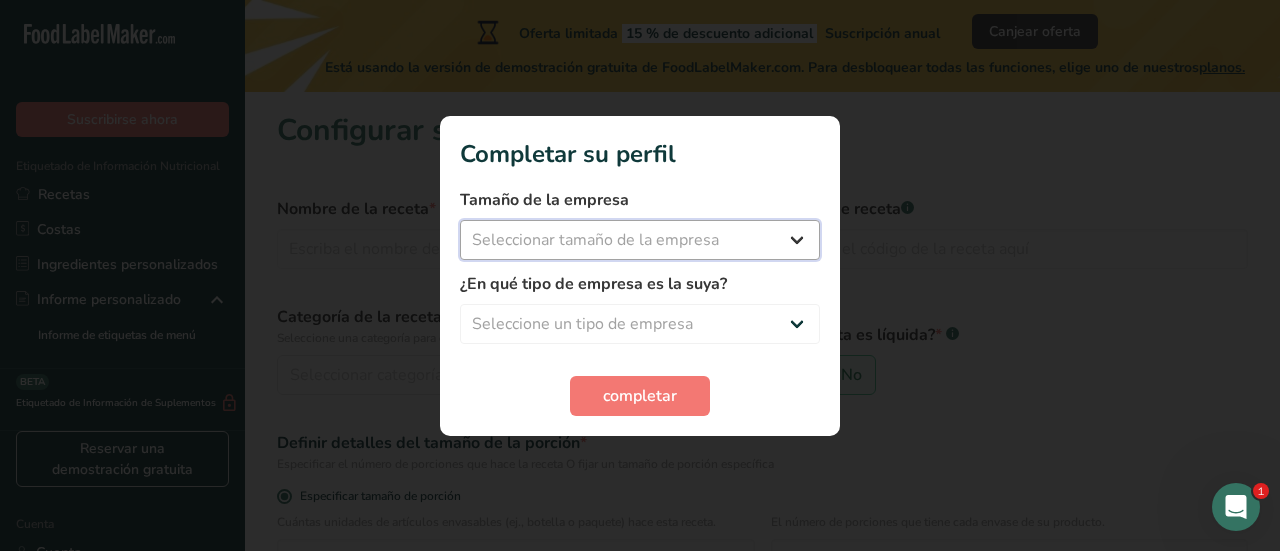 select on "2" 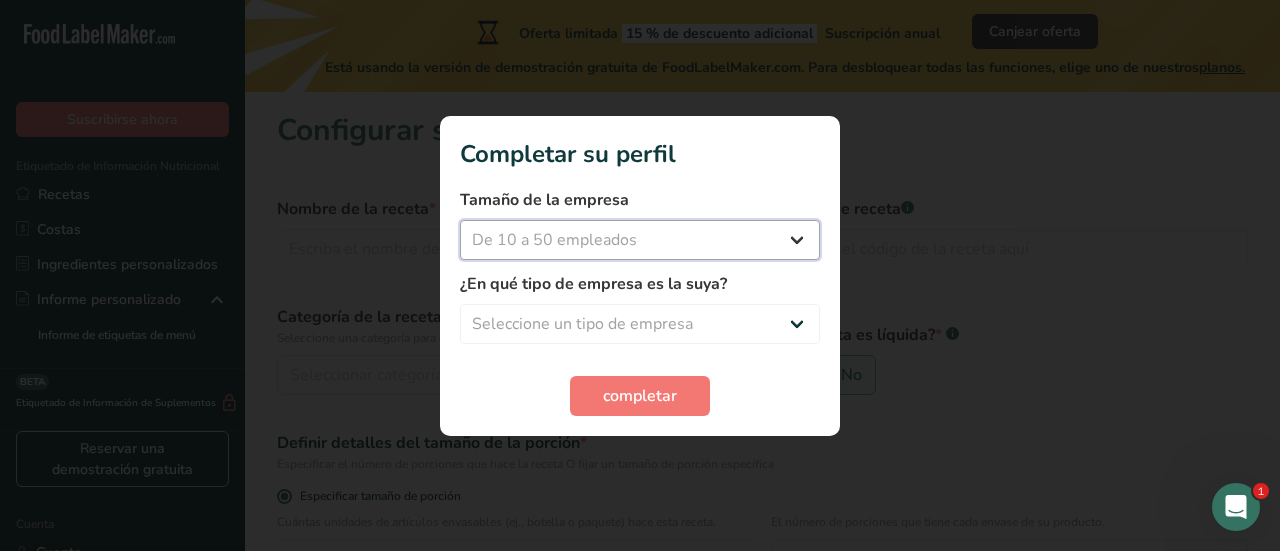 click on "Seleccionar tamaño de la empresa
Menos de 10 empleados
De 10 a 50 empleados
De 51 a 500 empleados
Más de 500 empleados" at bounding box center [640, 240] 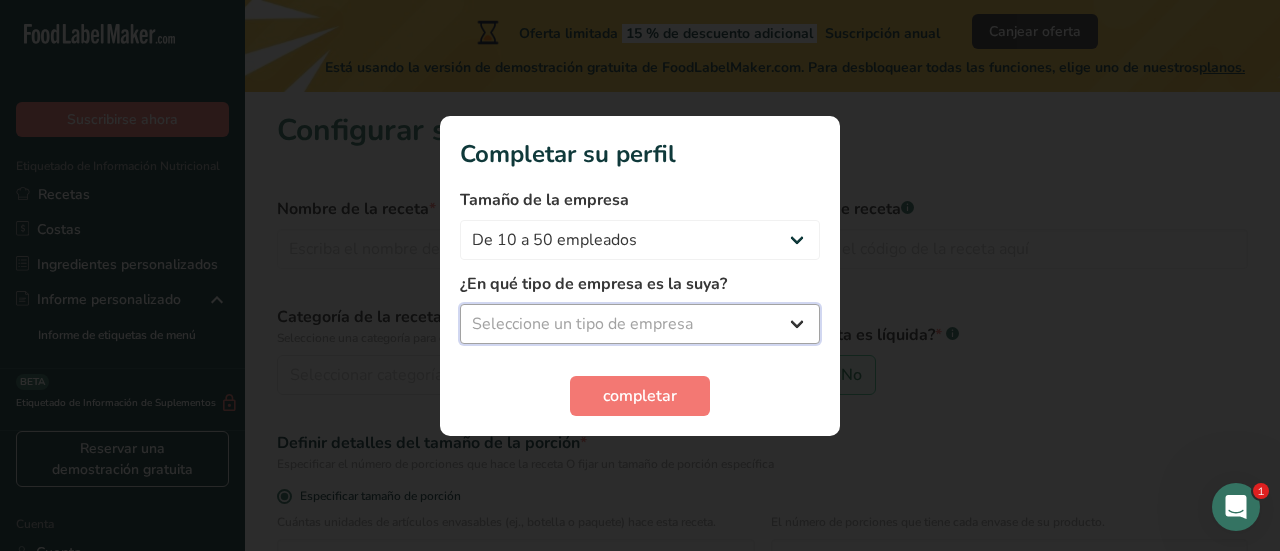 click on "Seleccione un tipo de empresa
Fabricante de alimentos envasados
Restaurante y cafetería
Panadería
Empresa de comidas preparadas y cáterin
Nutricionista
Bloguero gastronómico
Entrenador personal
Otro" at bounding box center (640, 324) 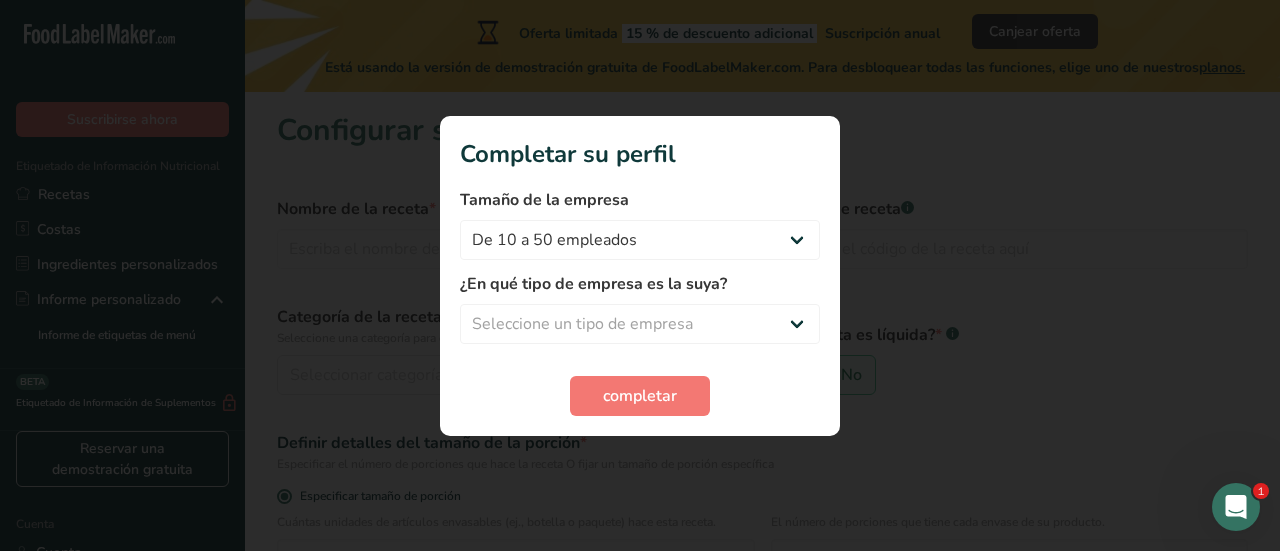 click at bounding box center [640, 275] 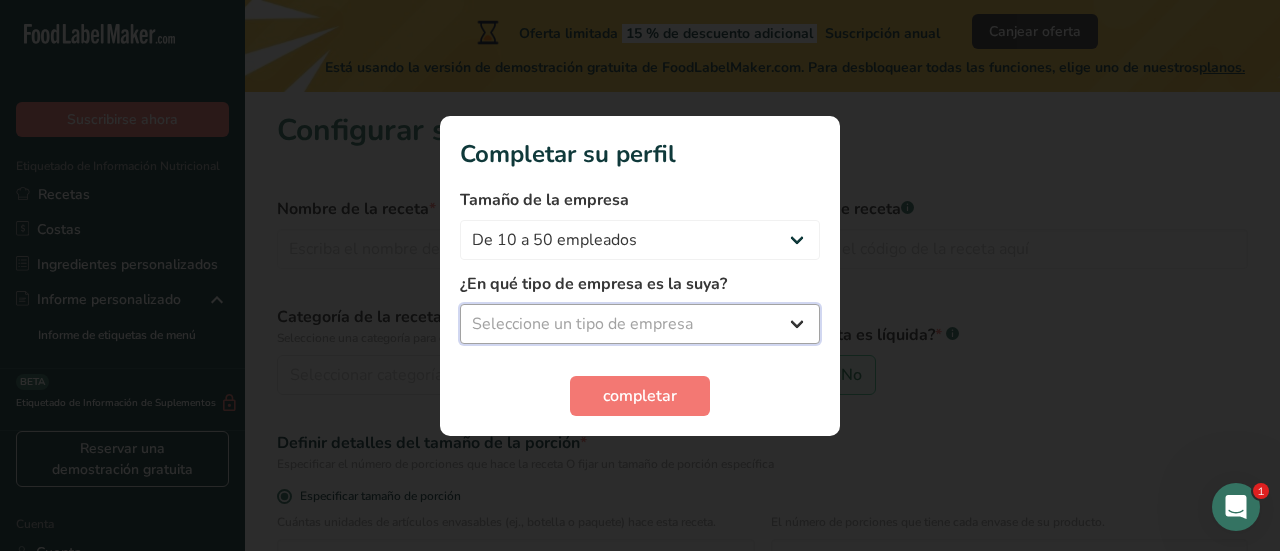 click on "Seleccione un tipo de empresa
Fabricante de alimentos envasados
Restaurante y cafetería
Panadería
Empresa de comidas preparadas y cáterin
Nutricionista
Bloguero gastronómico
Entrenador personal
Otro" at bounding box center (640, 324) 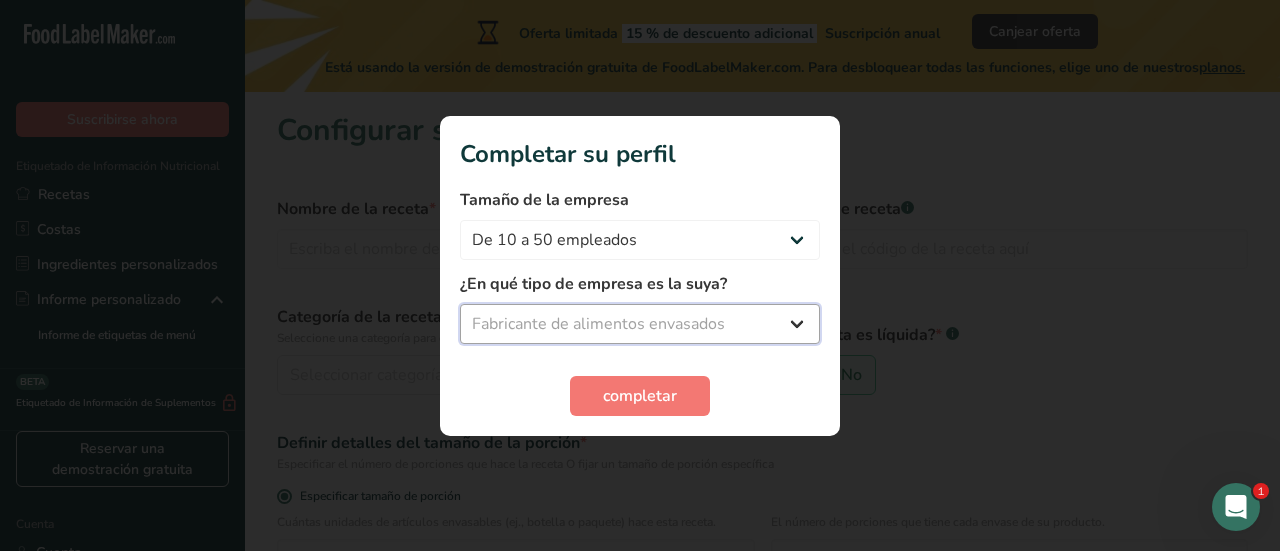 click on "Seleccione un tipo de empresa
Fabricante de alimentos envasados
Restaurante y cafetería
Panadería
Empresa de comidas preparadas y cáterin
Nutricionista
Bloguero gastronómico
Entrenador personal
Otro" at bounding box center (640, 324) 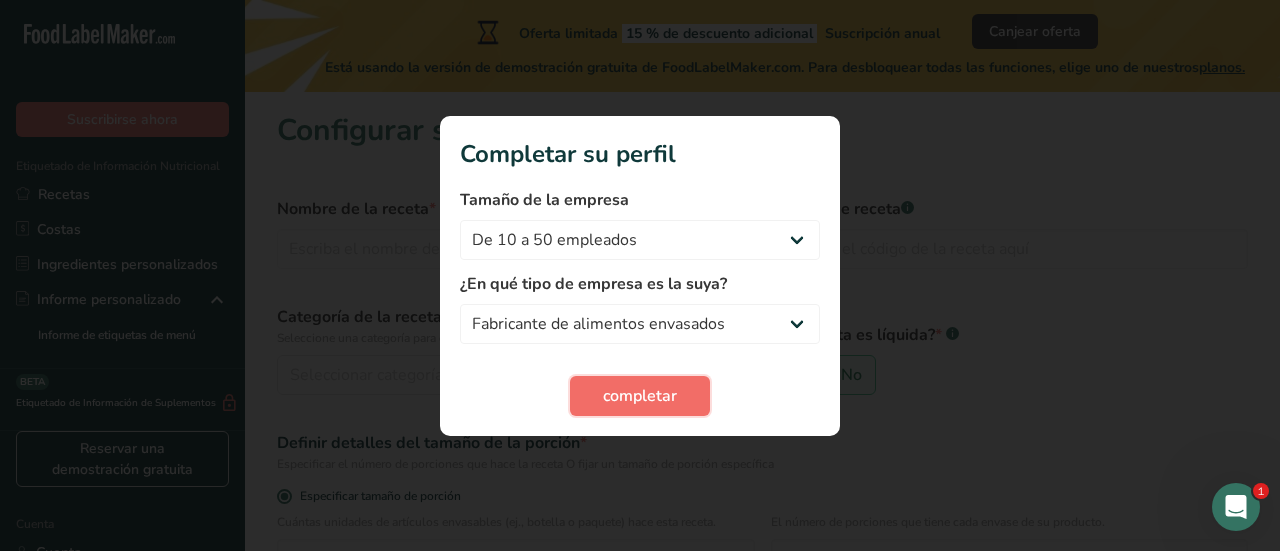 click on "completar" at bounding box center [640, 396] 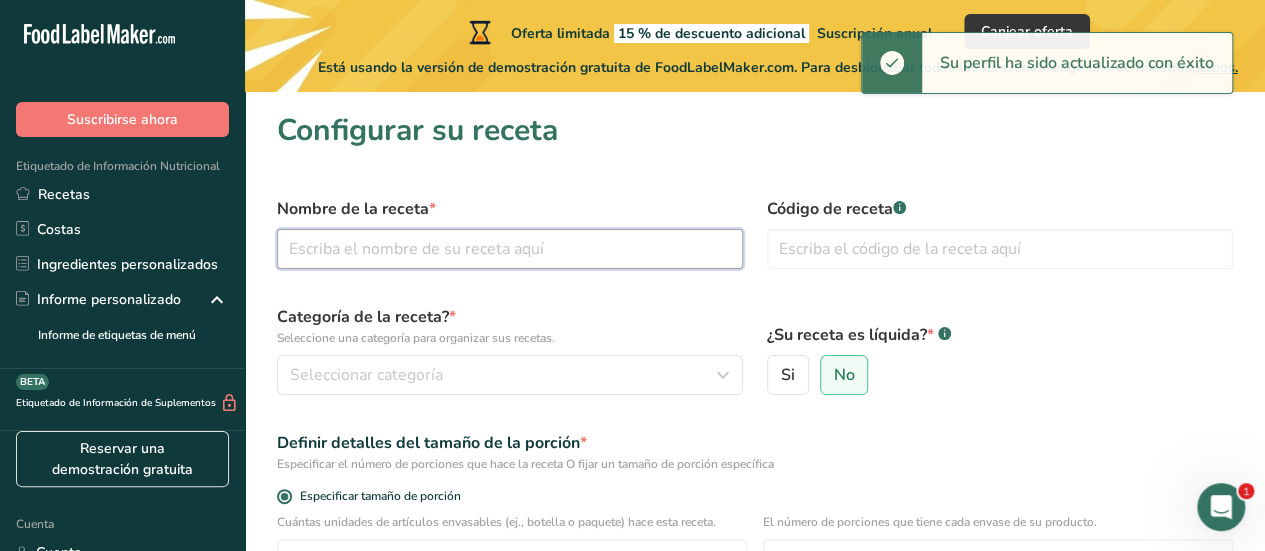 click at bounding box center (510, 249) 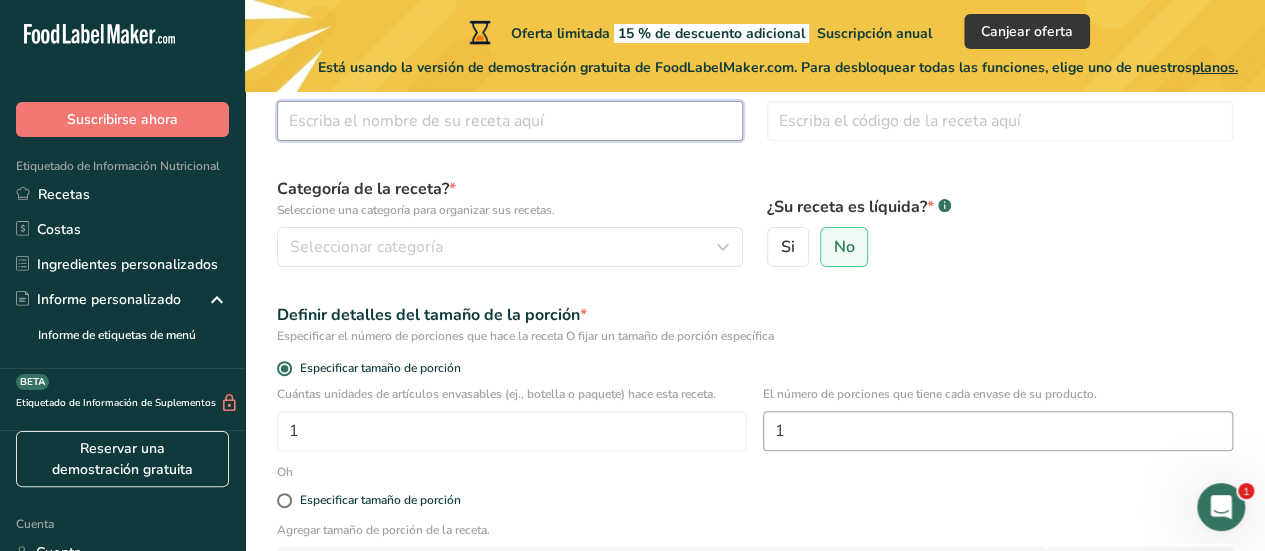 scroll, scrollTop: 200, scrollLeft: 0, axis: vertical 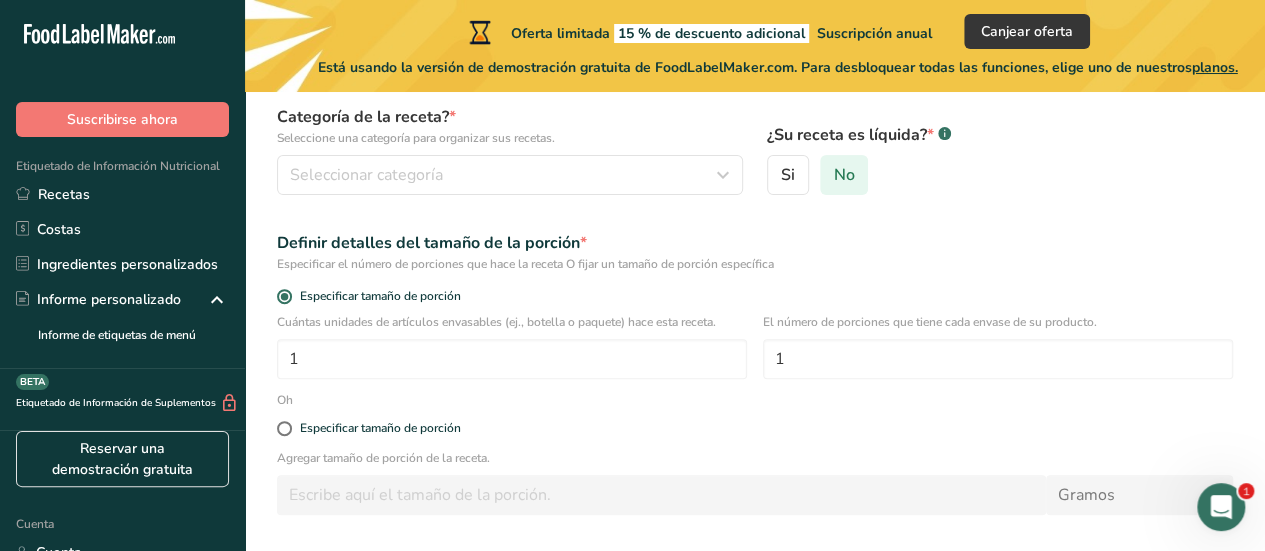 click on "No" at bounding box center (843, 175) 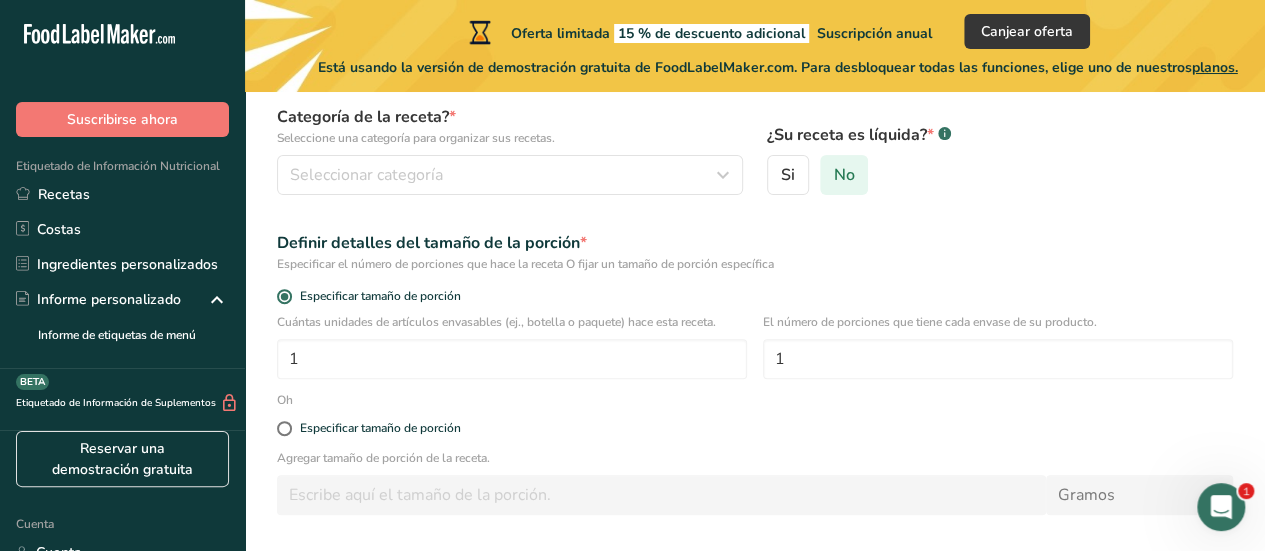 click on "No" at bounding box center [827, 175] 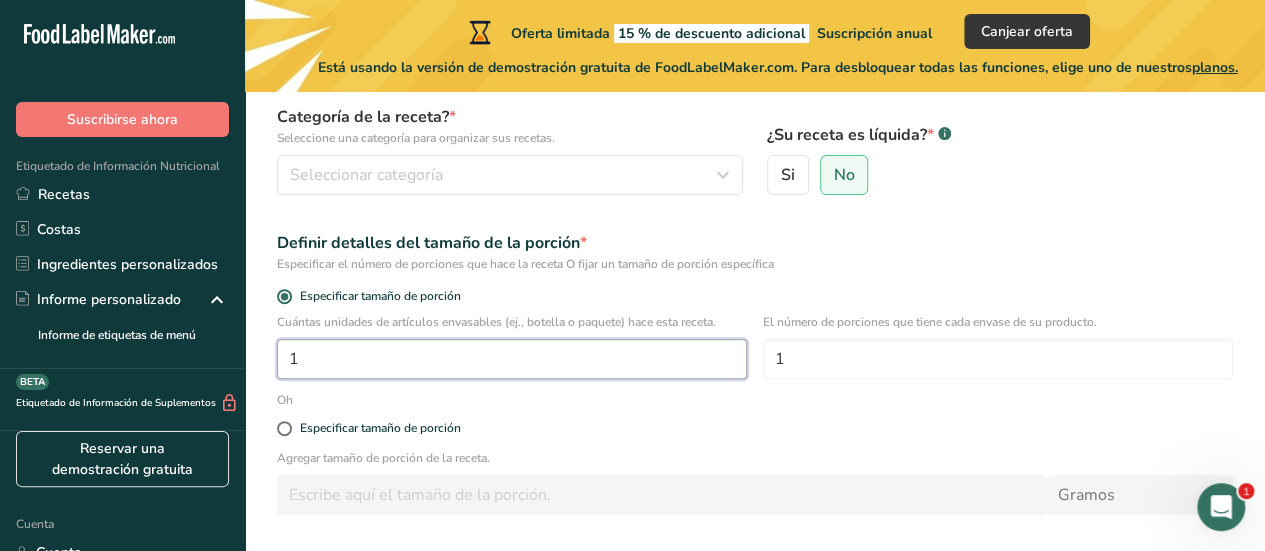 click on "1" at bounding box center [512, 359] 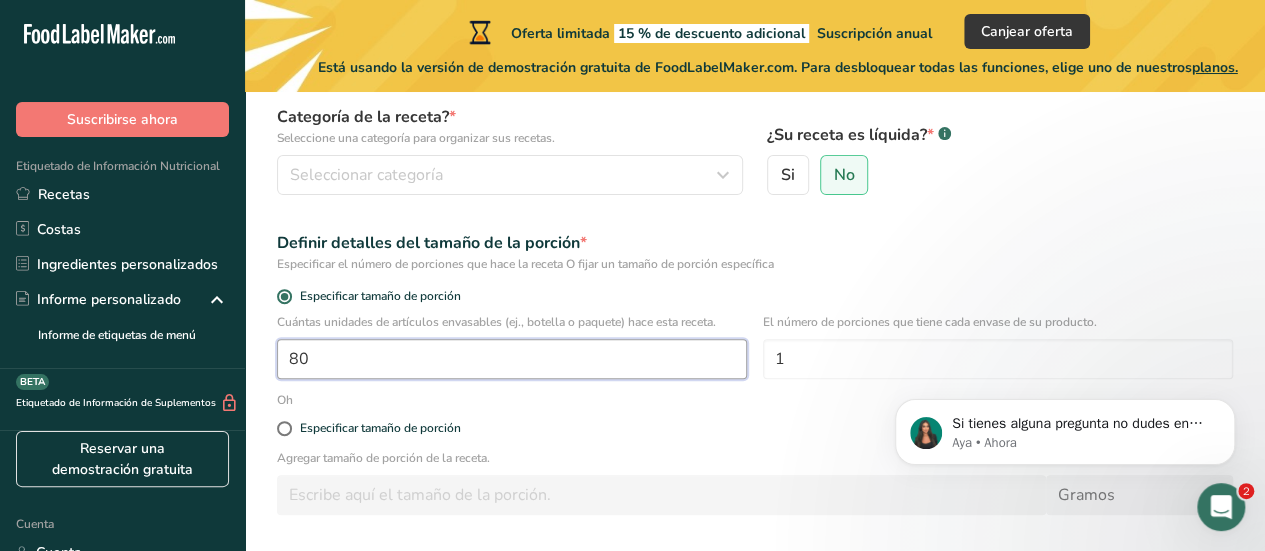 scroll, scrollTop: 0, scrollLeft: 0, axis: both 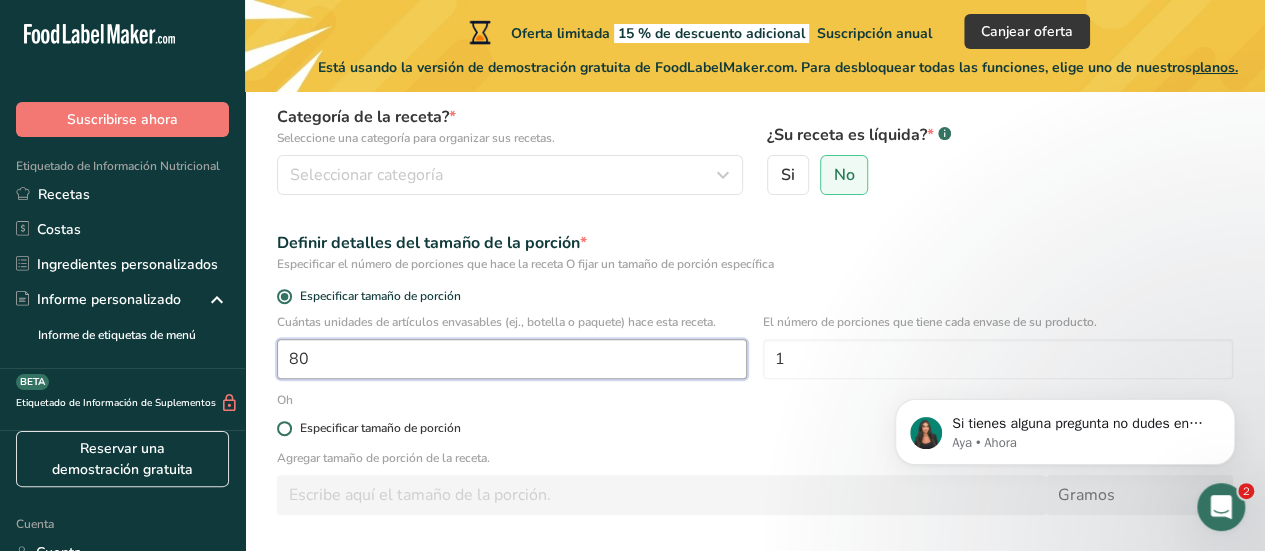 type on "80" 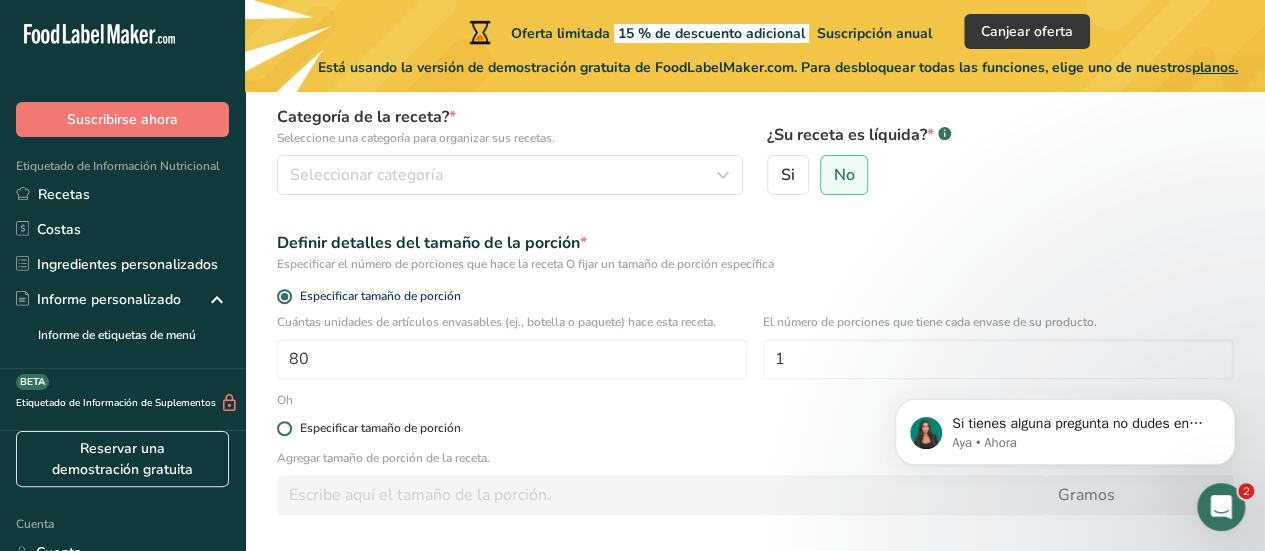 click at bounding box center [284, 428] 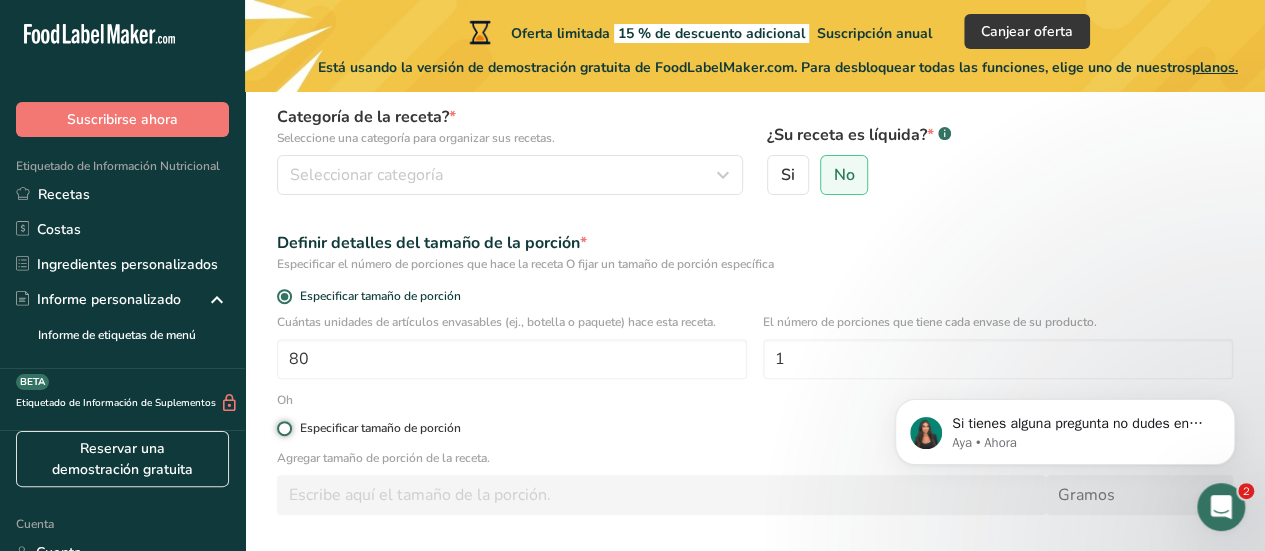 click on "Especificar tamaño de porción" at bounding box center (283, 428) 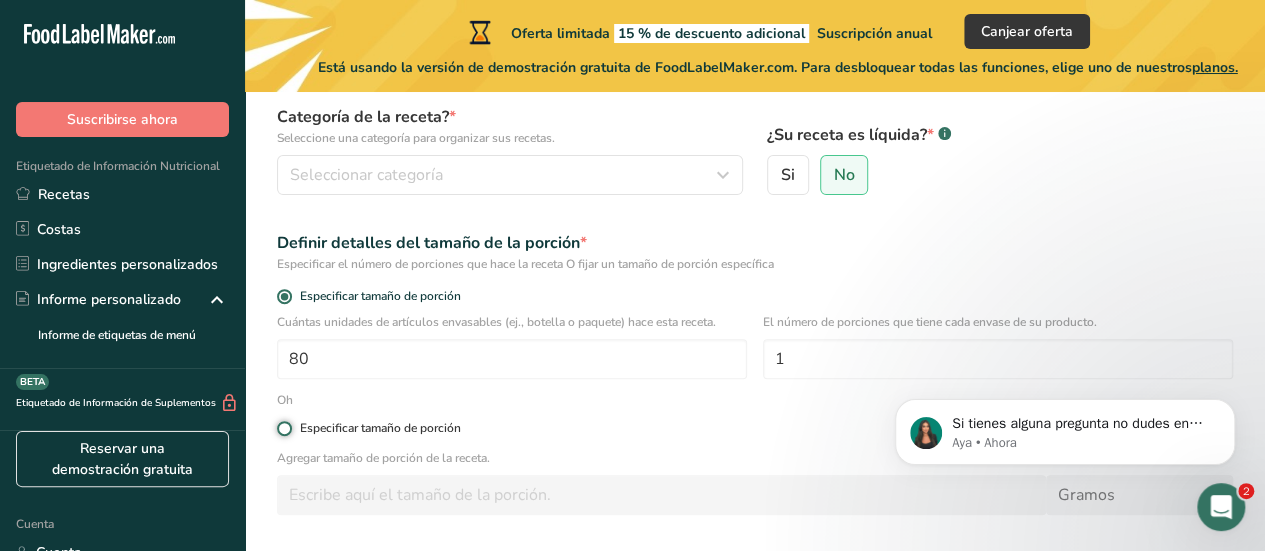 radio on "true" 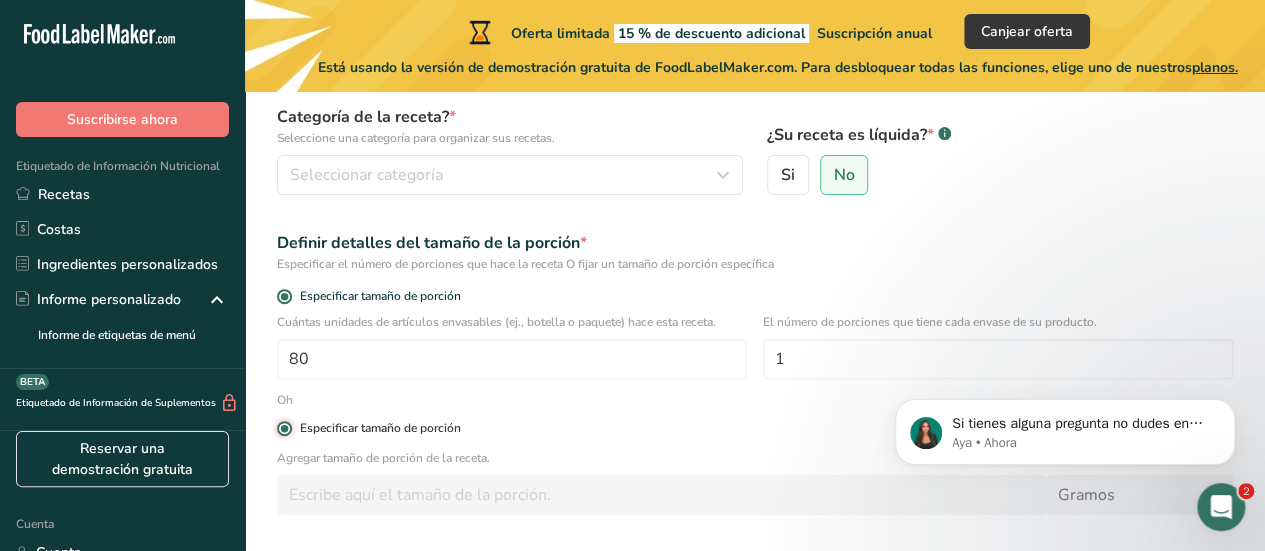 radio on "false" 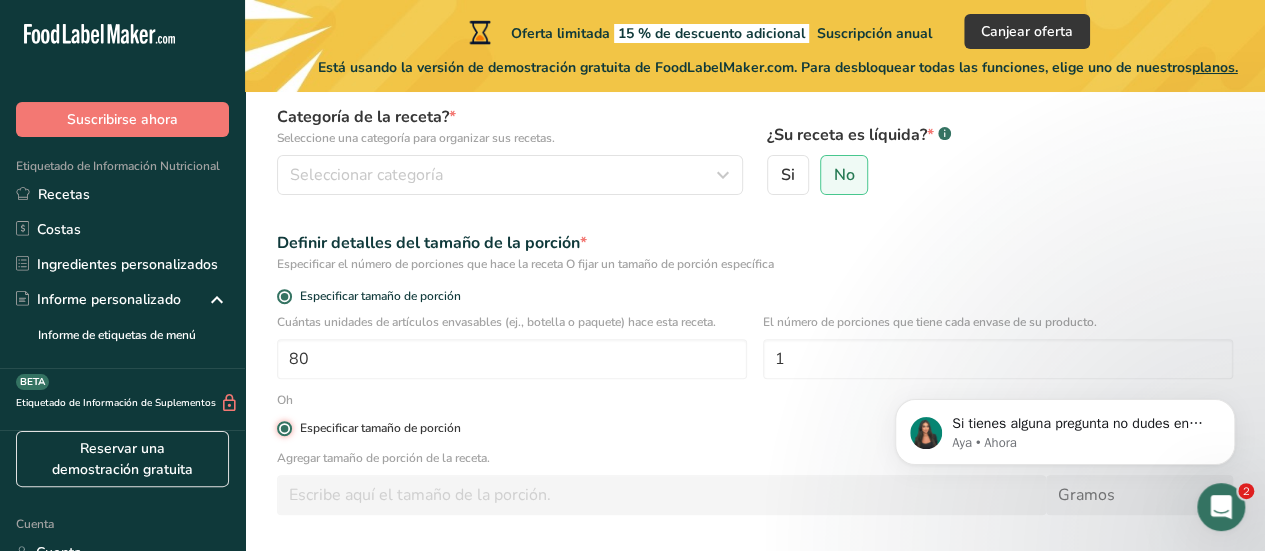 type 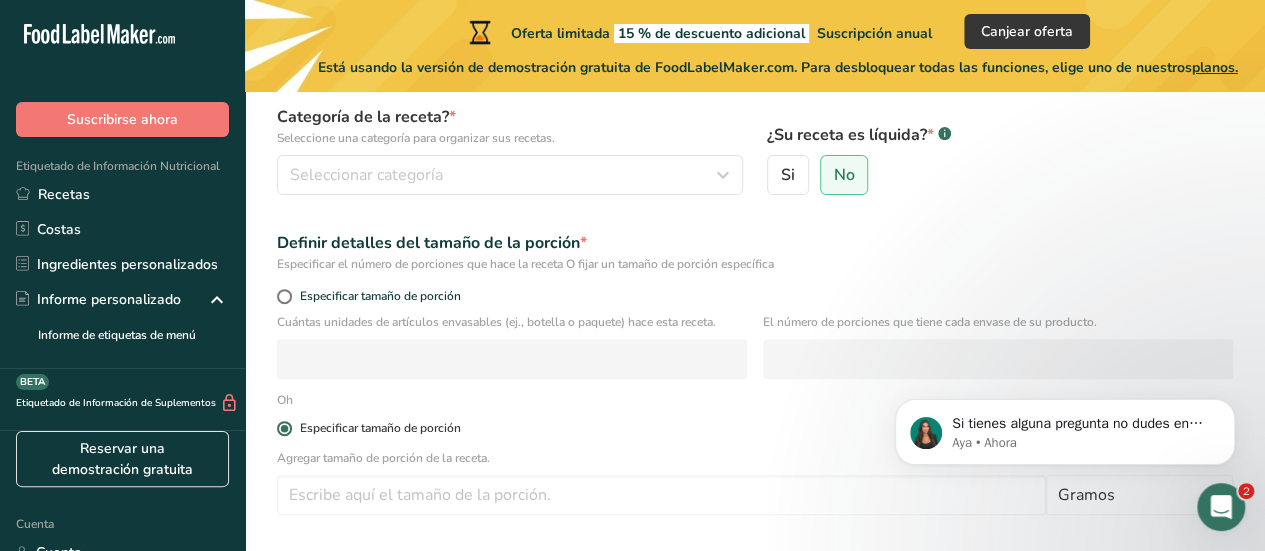 drag, startPoint x: 282, startPoint y: 429, endPoint x: 305, endPoint y: 431, distance: 23.086792 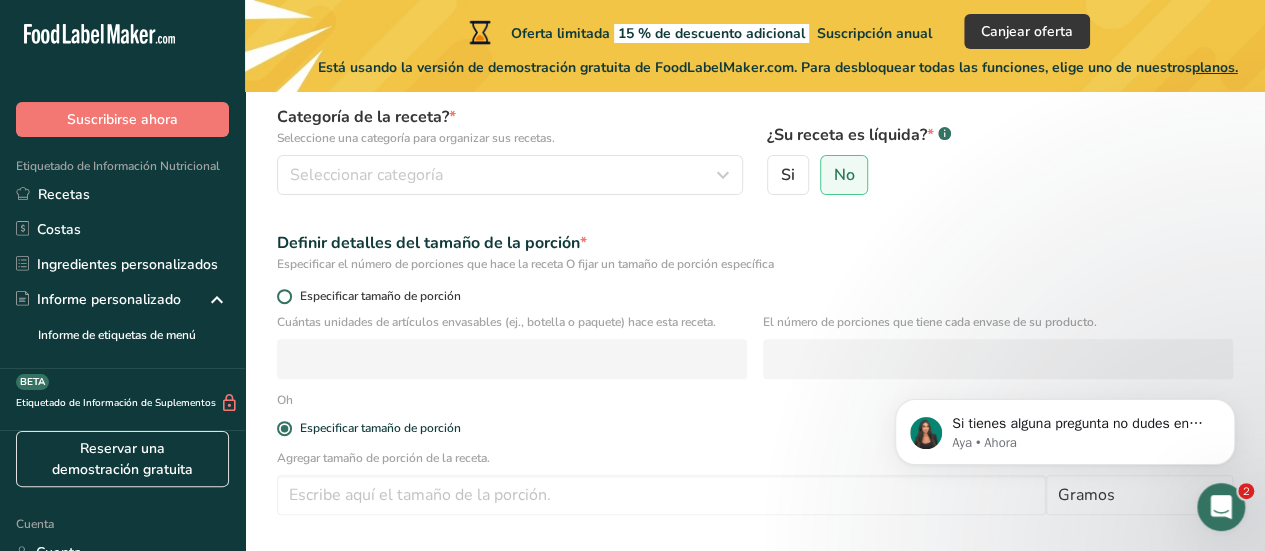click at bounding box center (284, 296) 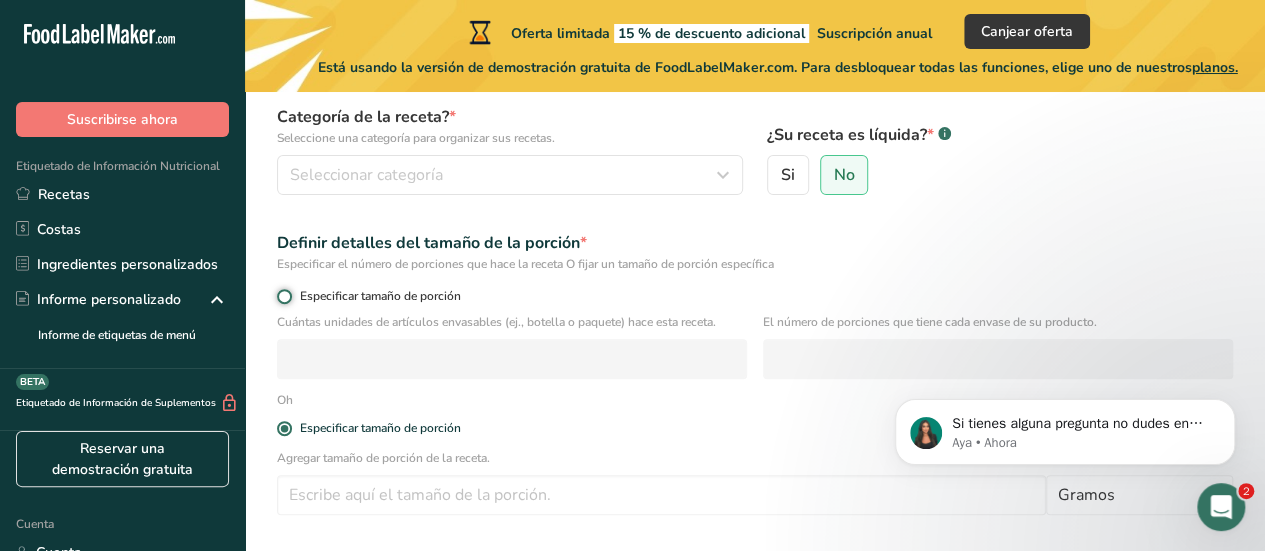 click on "Especificar tamaño de porción" at bounding box center (283, 296) 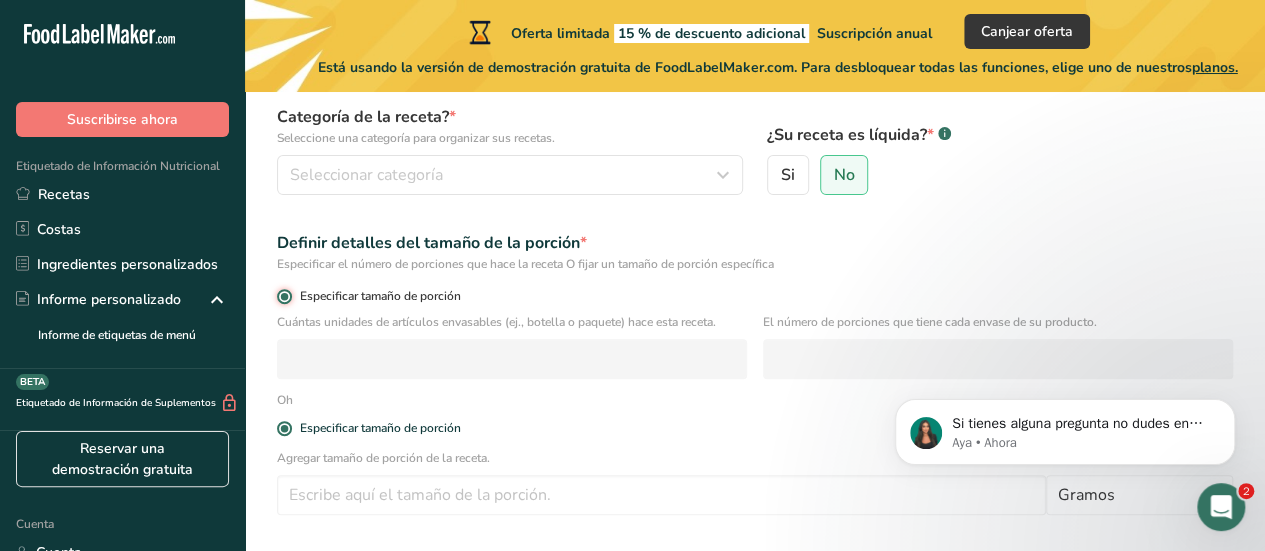 radio on "false" 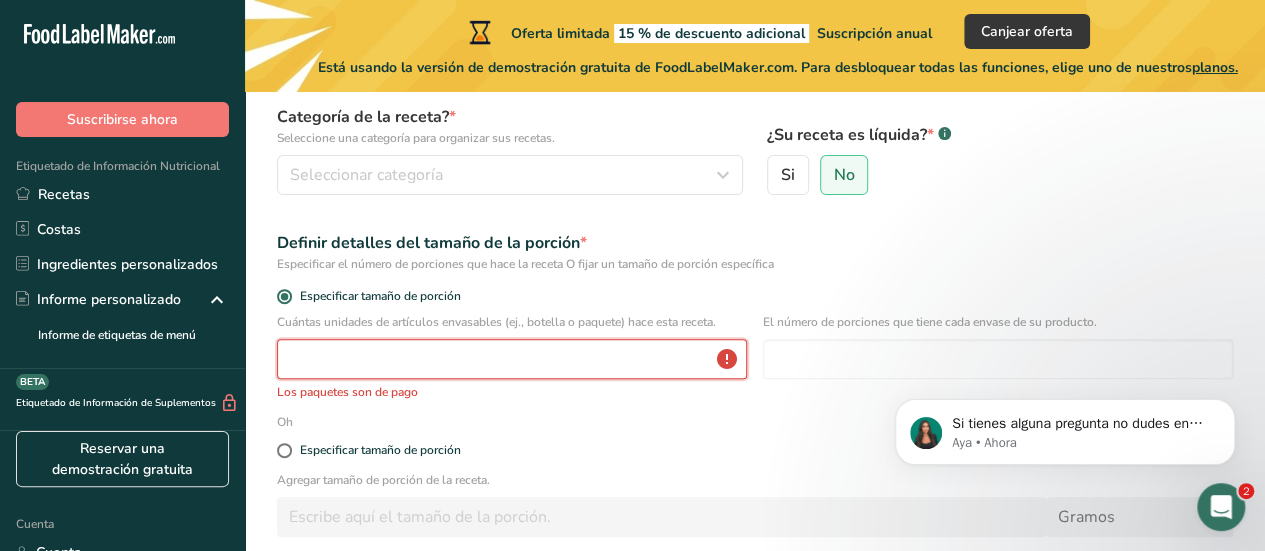 click at bounding box center [512, 359] 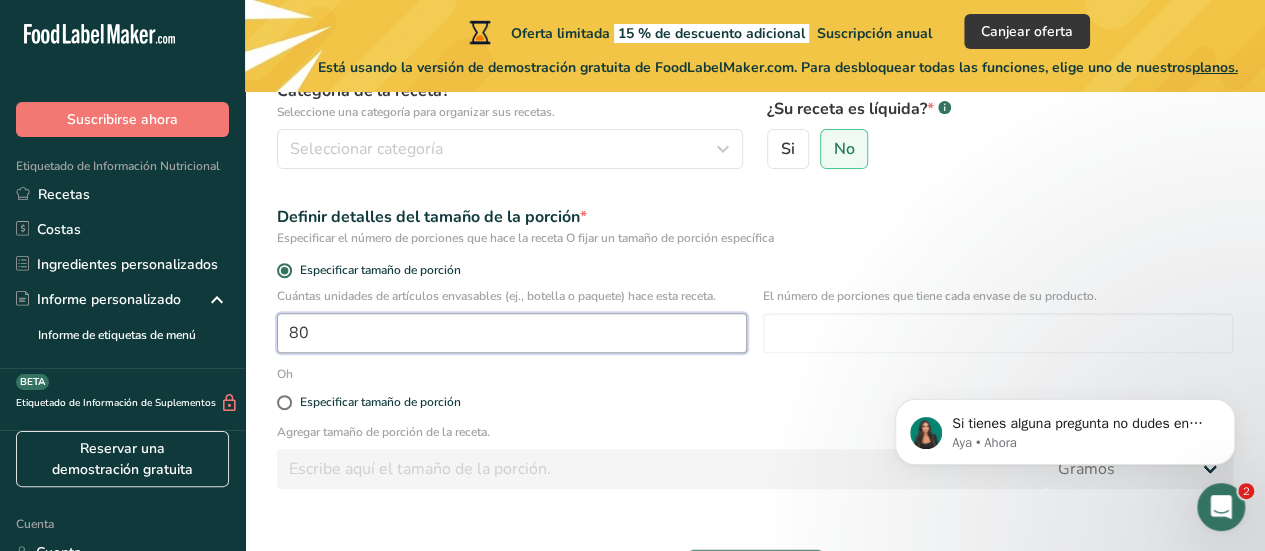 scroll, scrollTop: 360, scrollLeft: 0, axis: vertical 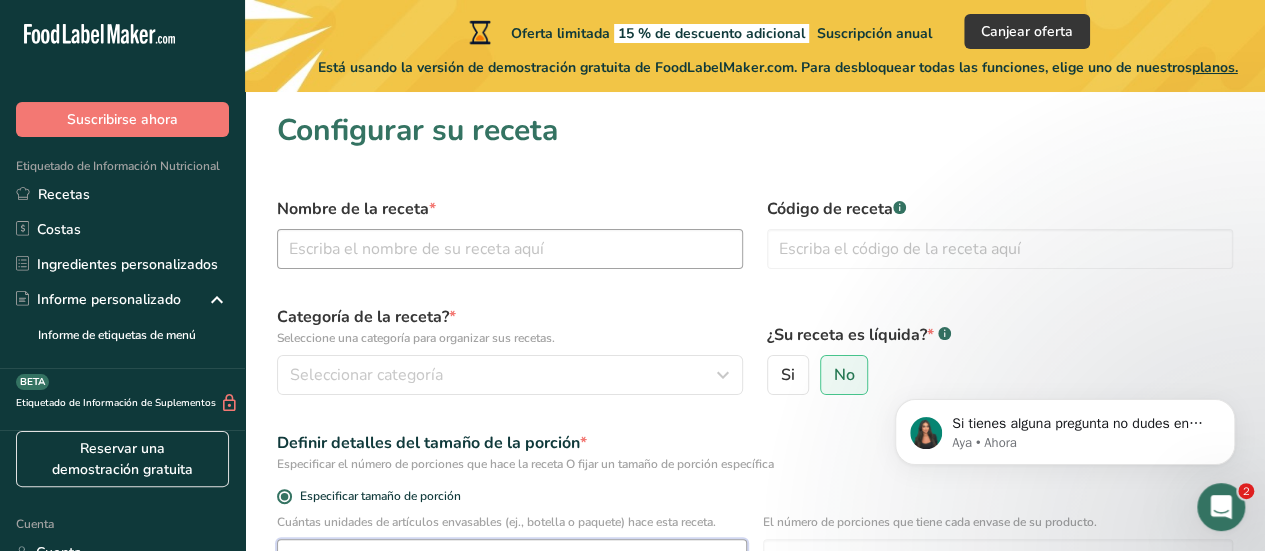 type on "80" 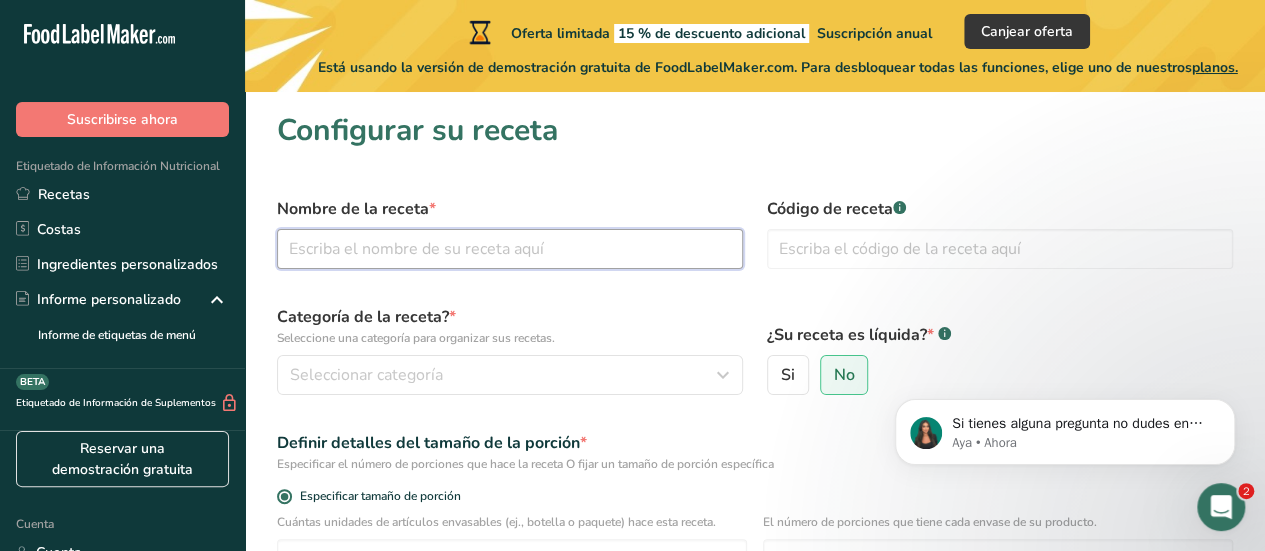 click at bounding box center (510, 249) 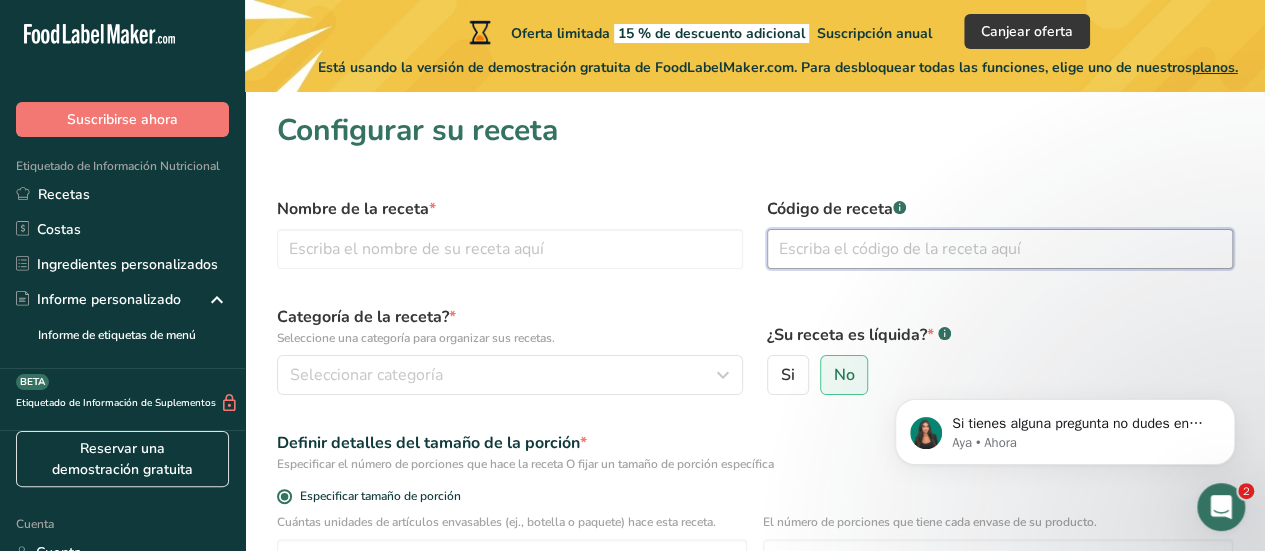 click at bounding box center [1000, 249] 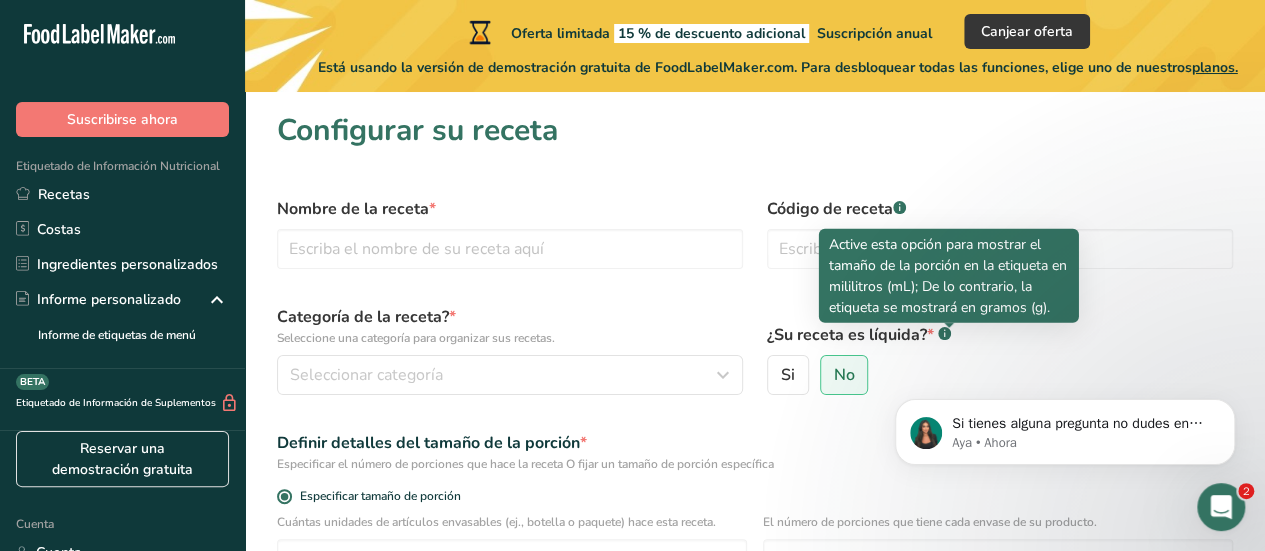 click at bounding box center [949, 328] 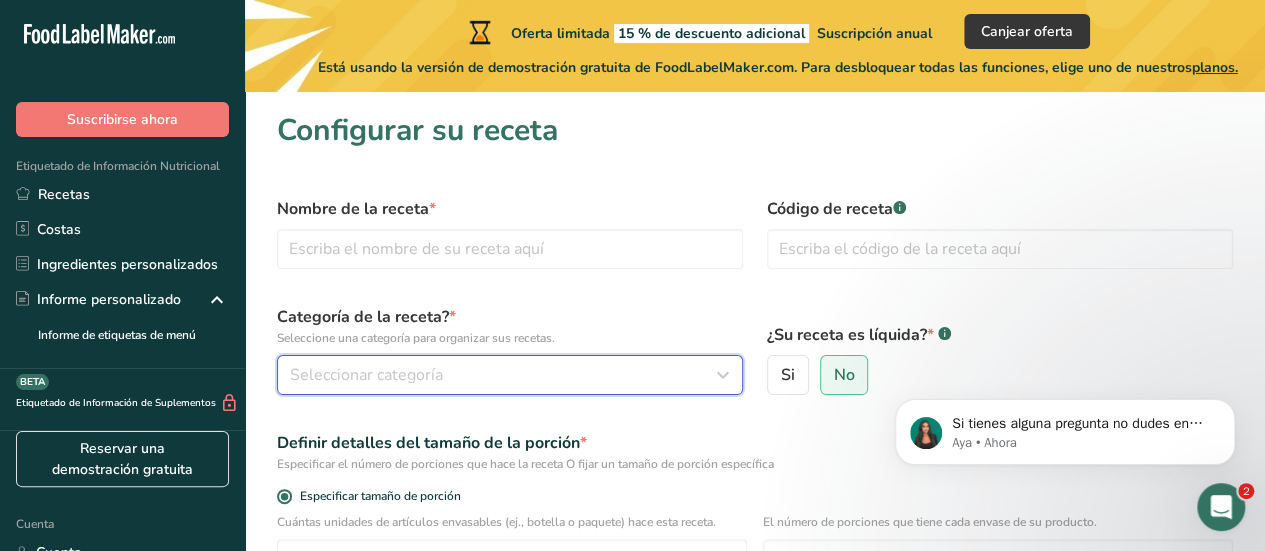 click on "Seleccionar categoría" at bounding box center (504, 375) 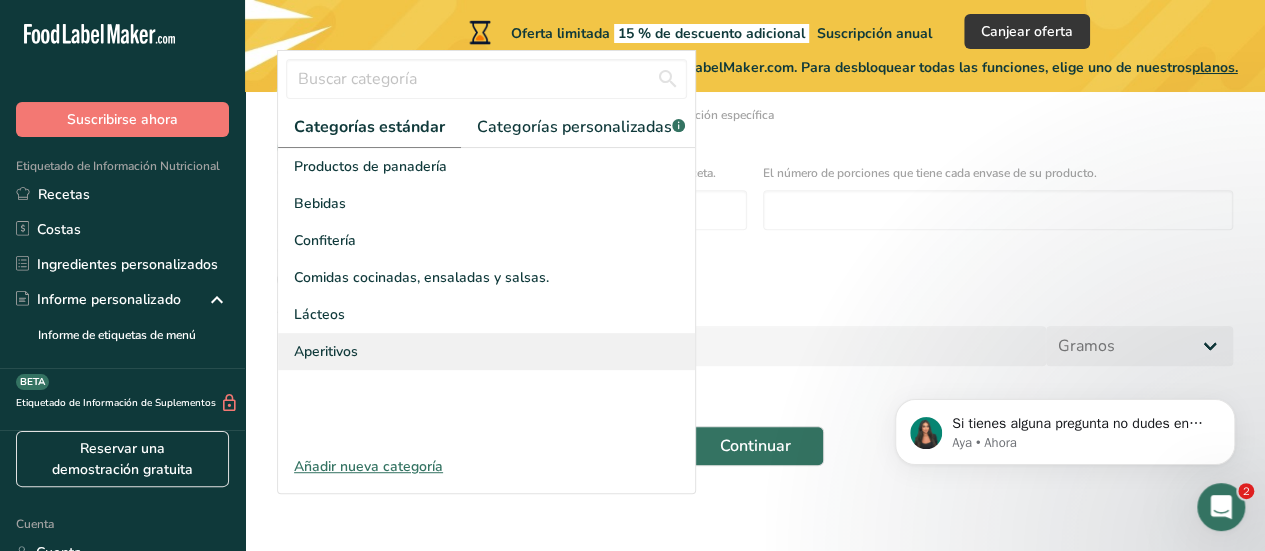 scroll, scrollTop: 360, scrollLeft: 0, axis: vertical 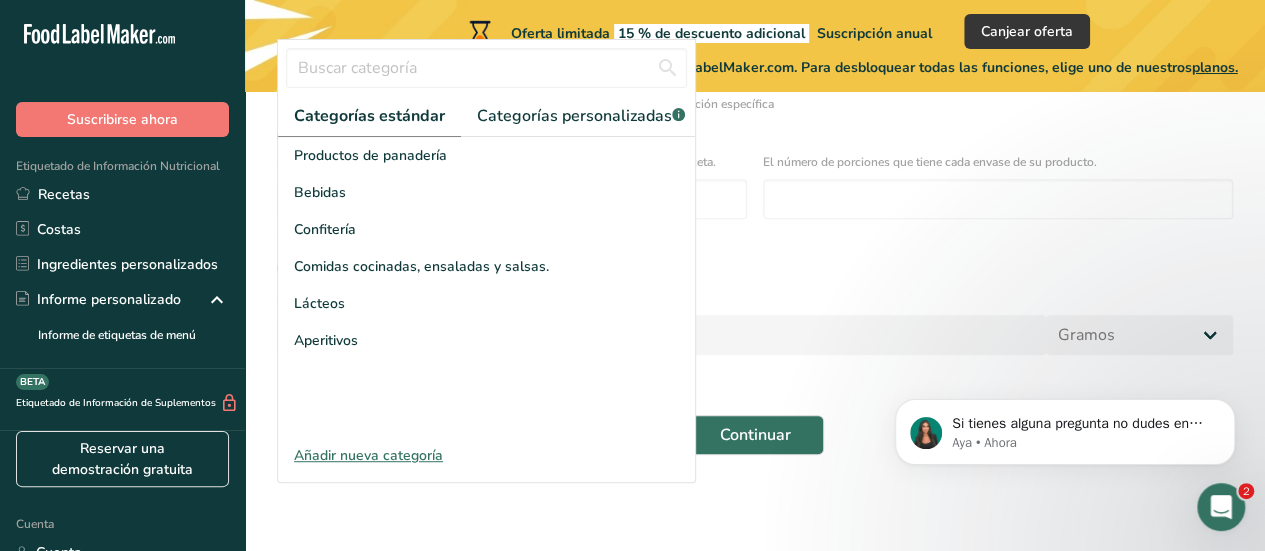 click on "Añadir nueva categoría" at bounding box center [368, 455] 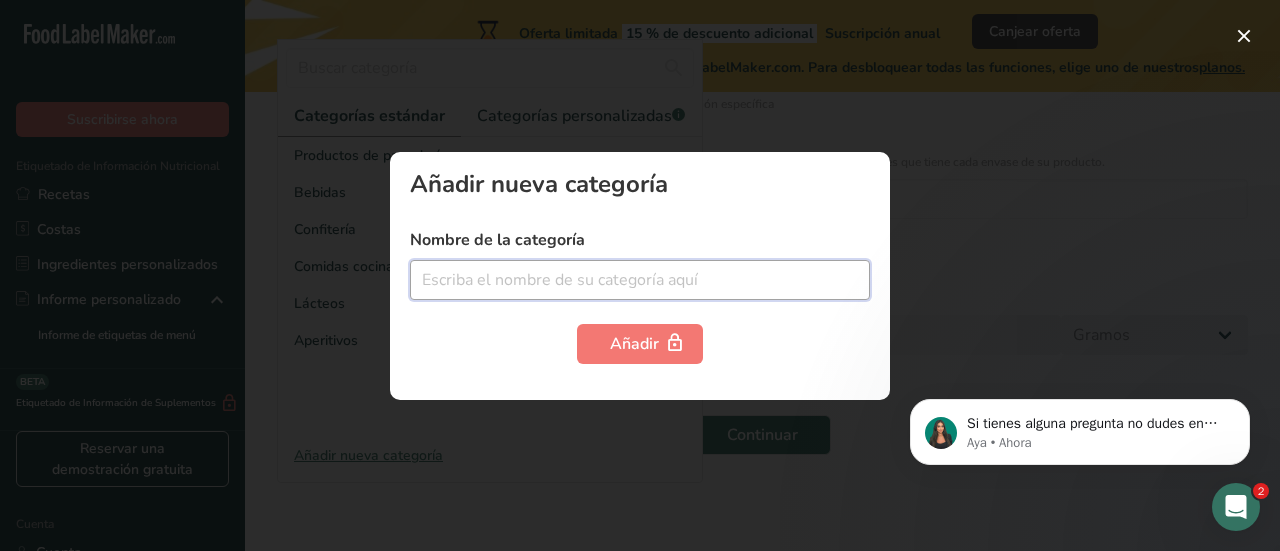 click at bounding box center (640, 280) 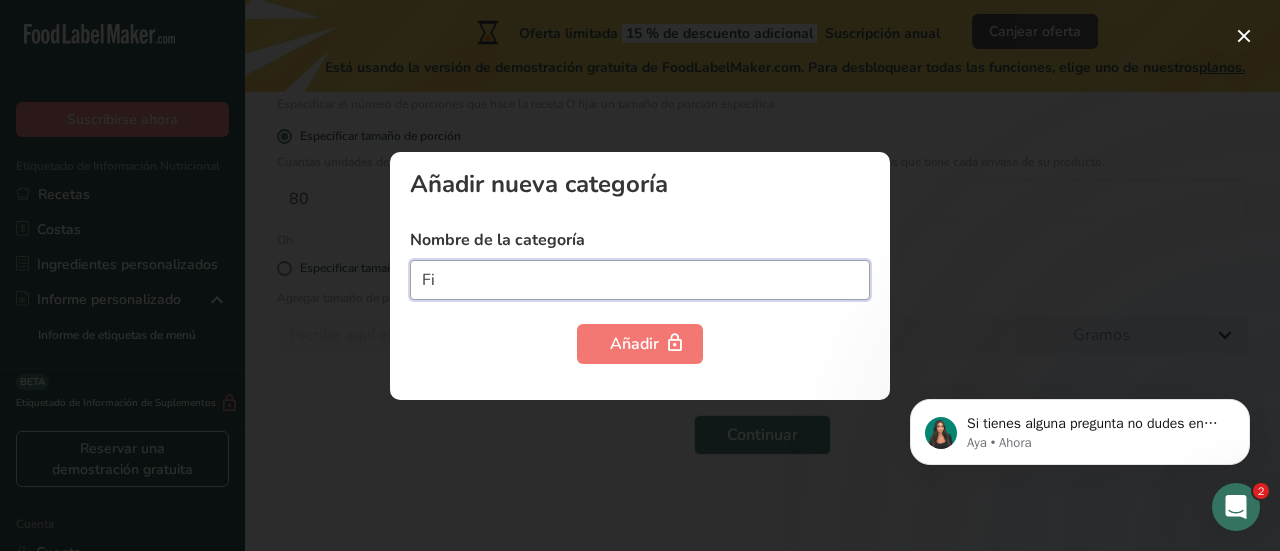 type on "F" 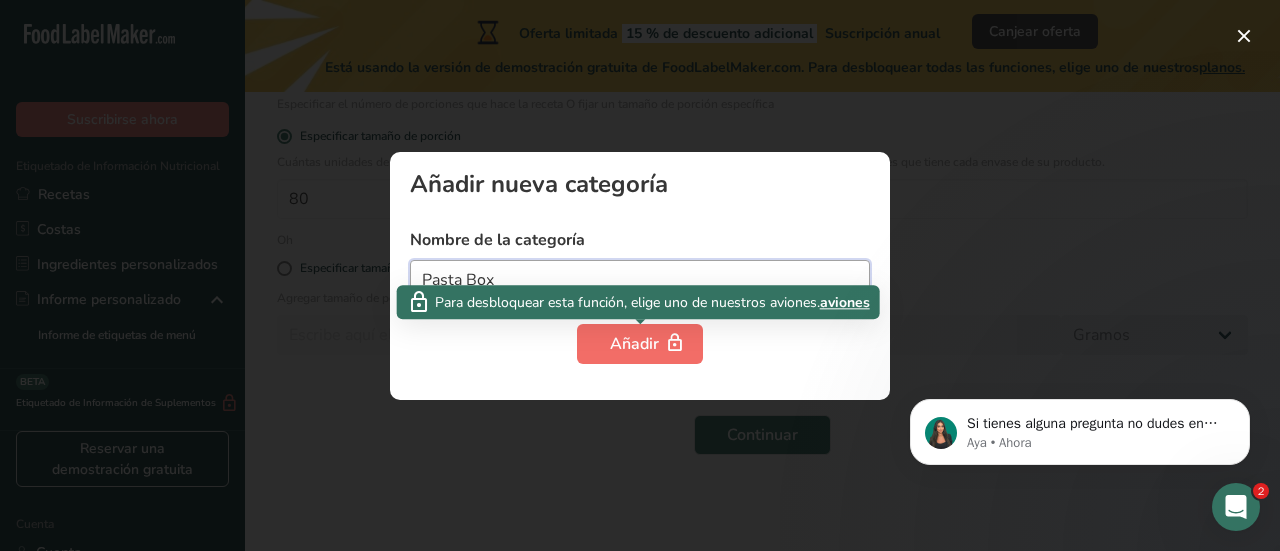 type on "Pasta Box" 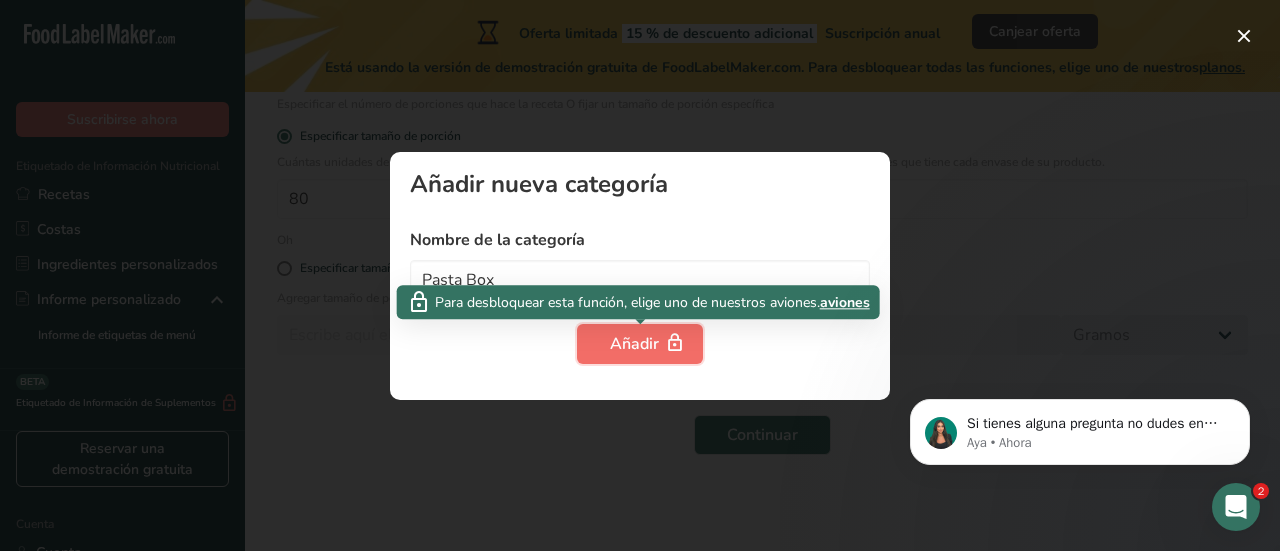 click on "Añadir" at bounding box center (634, 344) 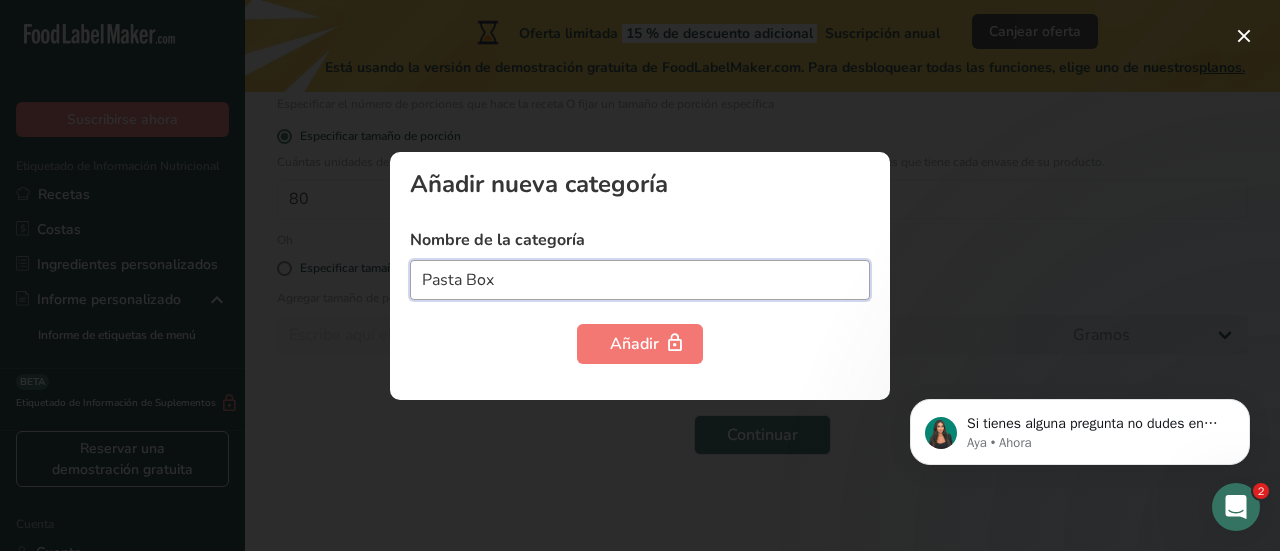 click on "Pasta Box" at bounding box center (640, 280) 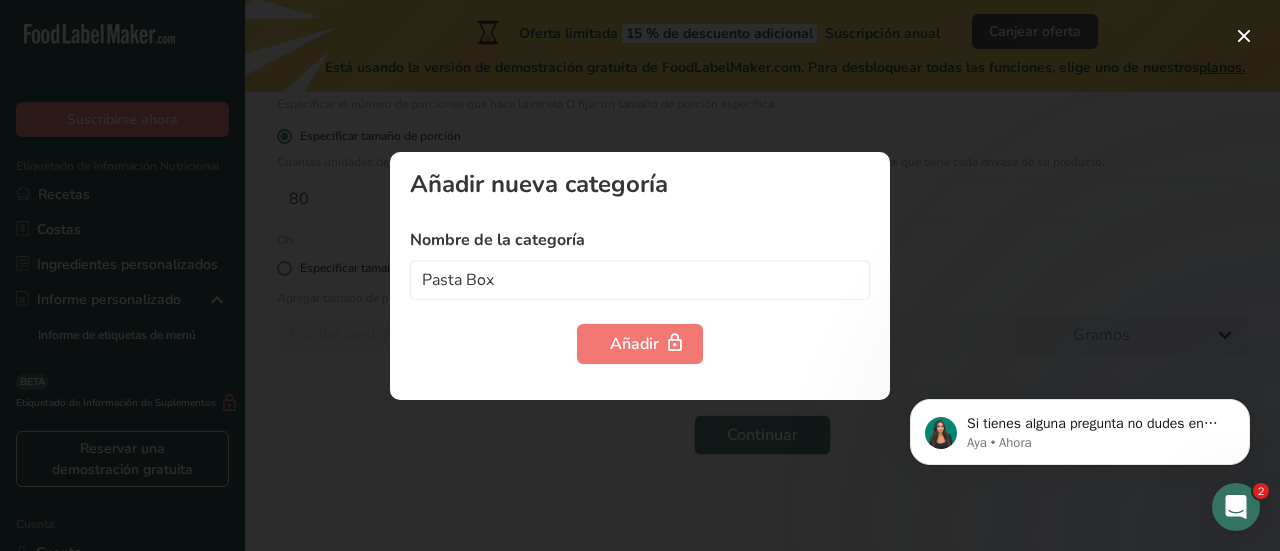 click at bounding box center (640, 275) 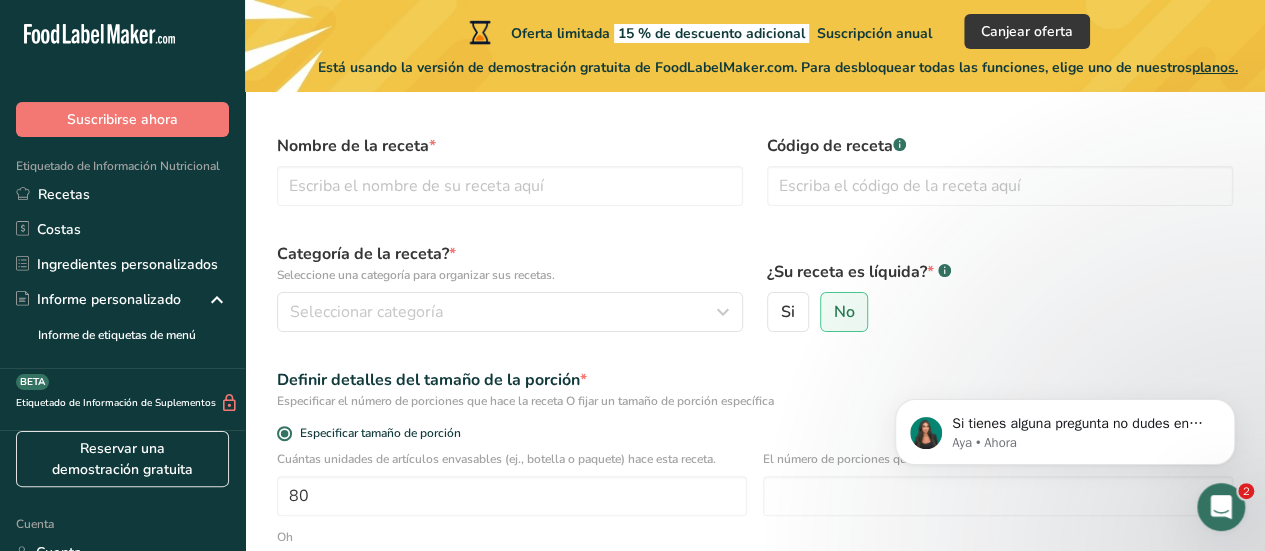 scroll, scrollTop: 60, scrollLeft: 0, axis: vertical 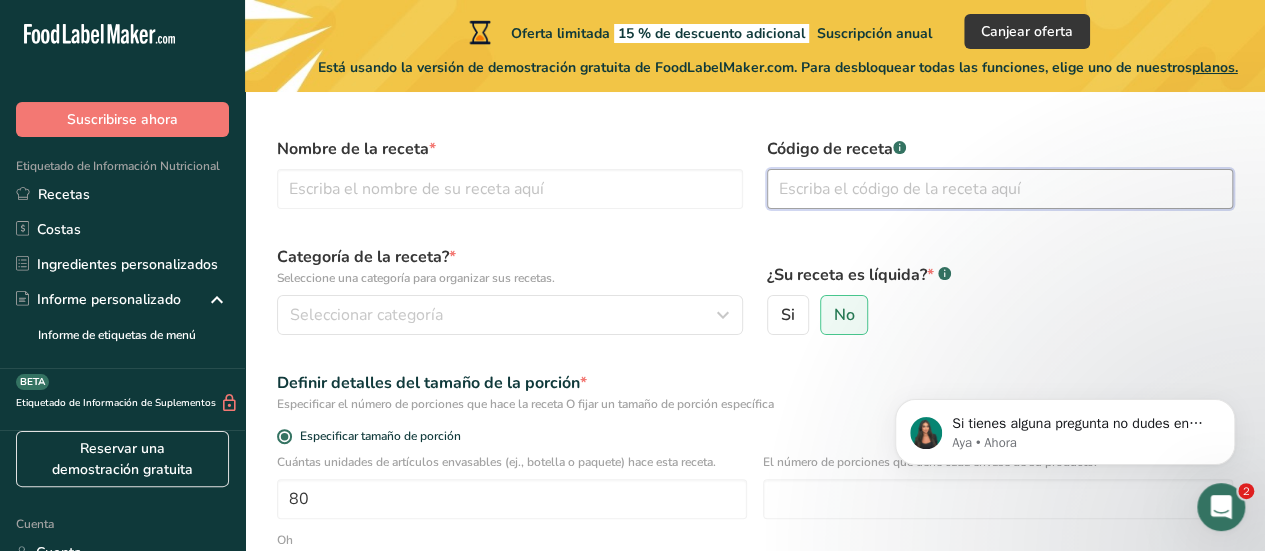 click at bounding box center (1000, 189) 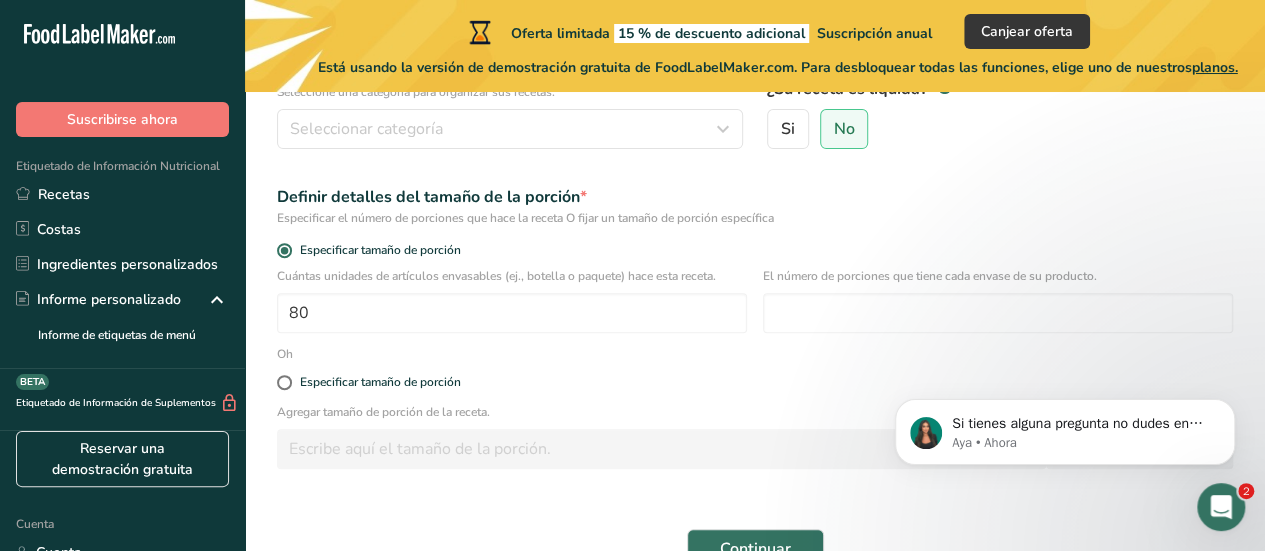 scroll, scrollTop: 384, scrollLeft: 0, axis: vertical 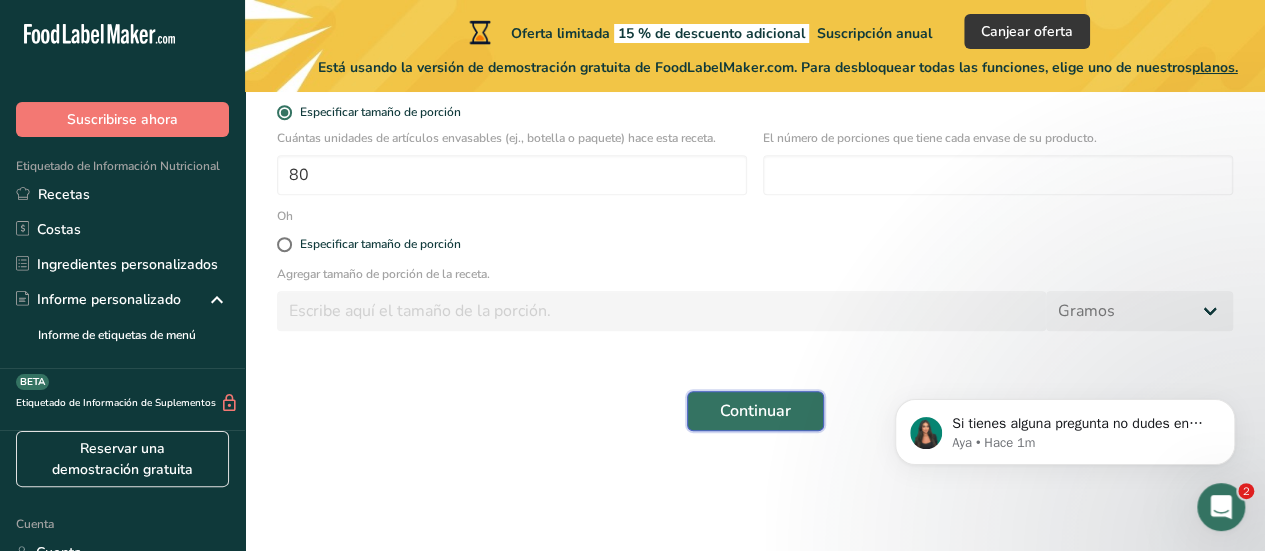 click on "Continuar" at bounding box center (755, 411) 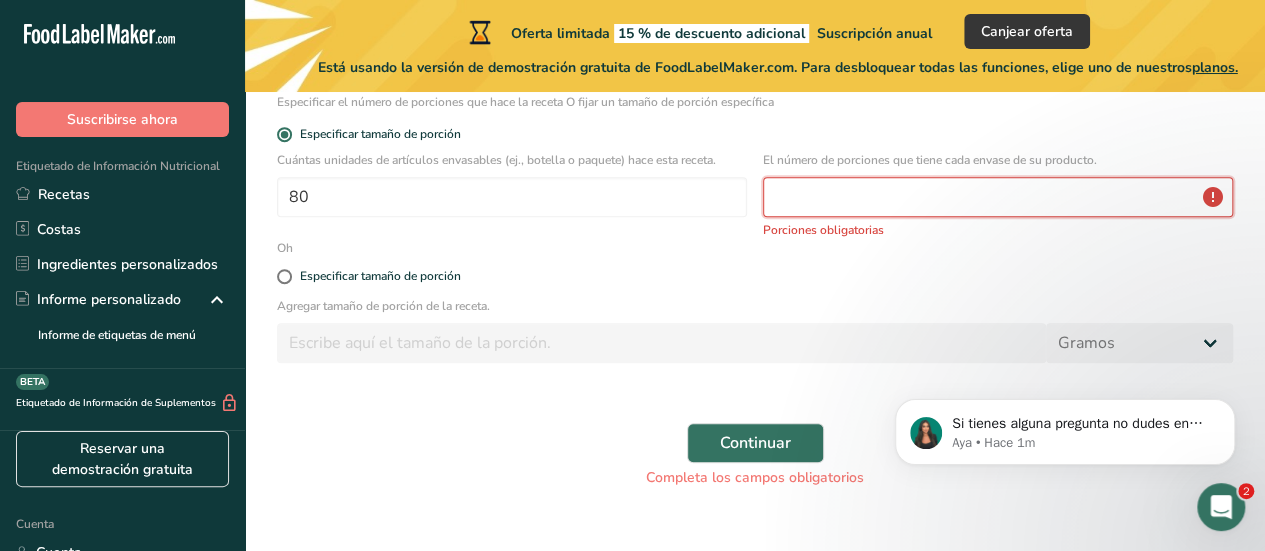 click at bounding box center (998, 197) 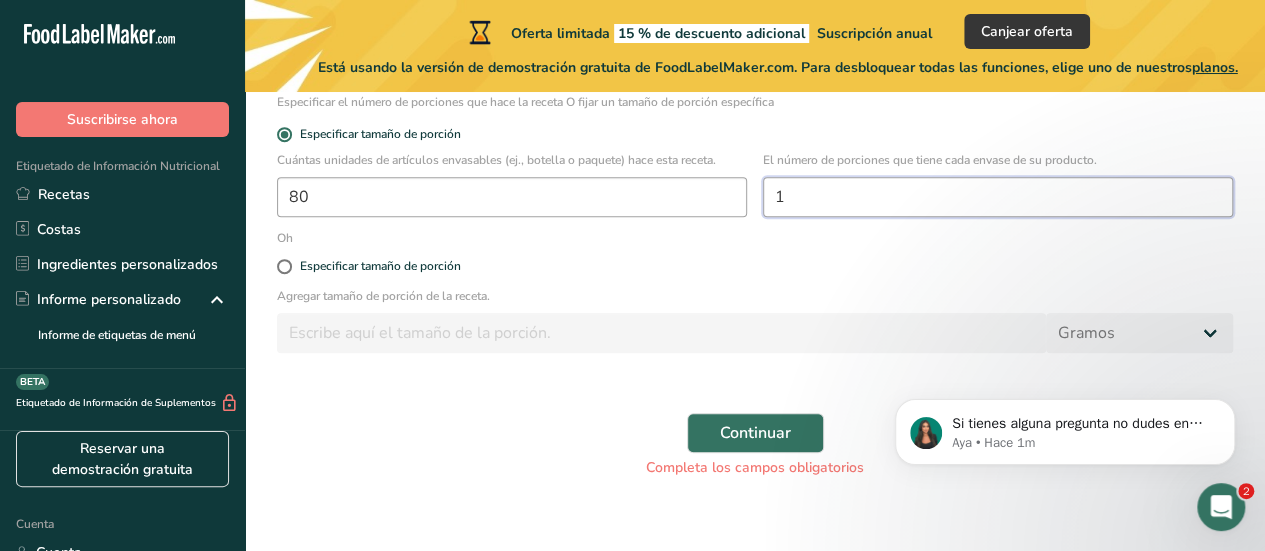 type on "1" 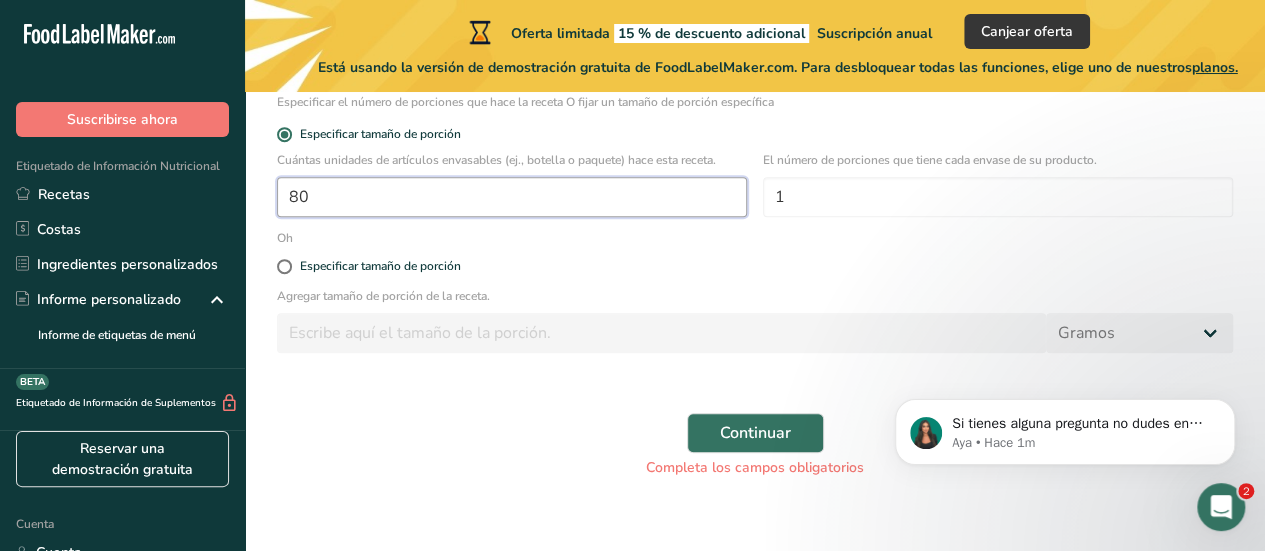 click on "80" at bounding box center (512, 197) 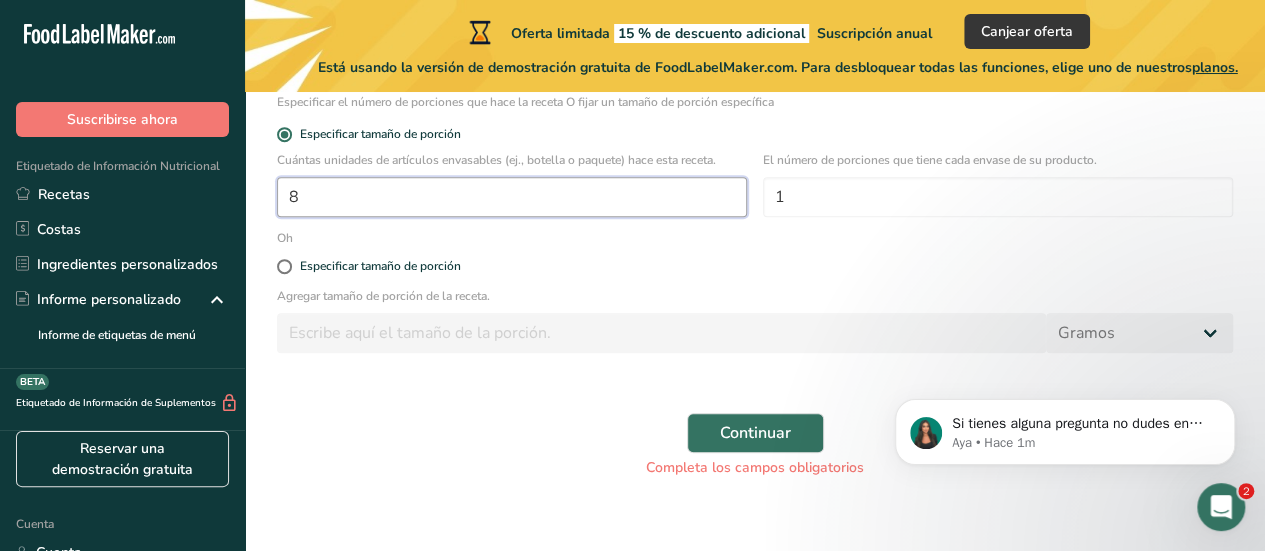 type on "1" 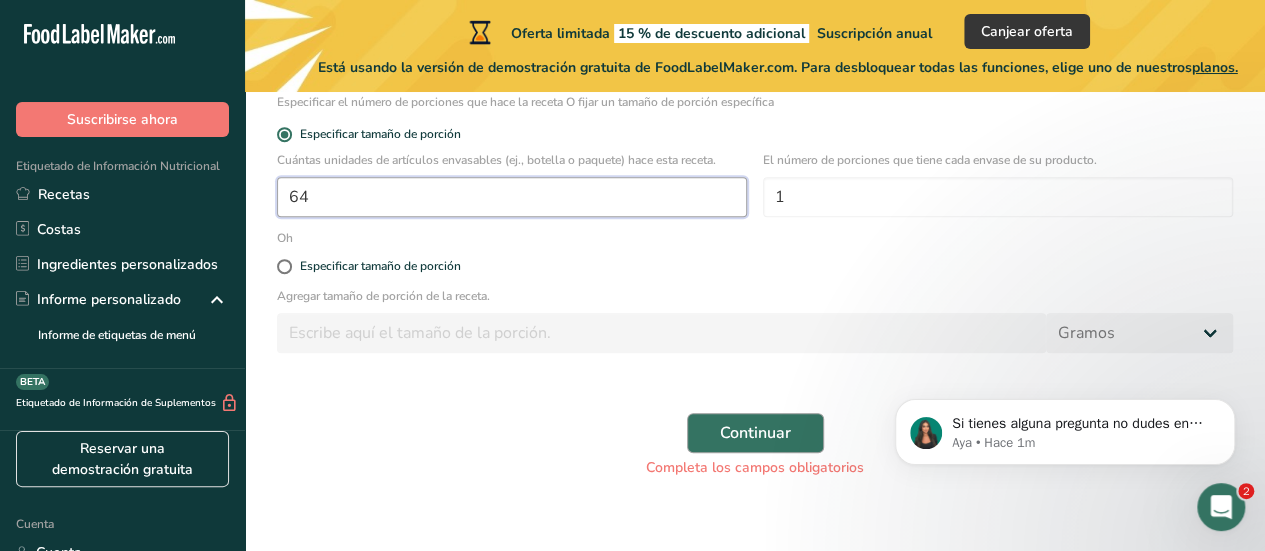 type on "64" 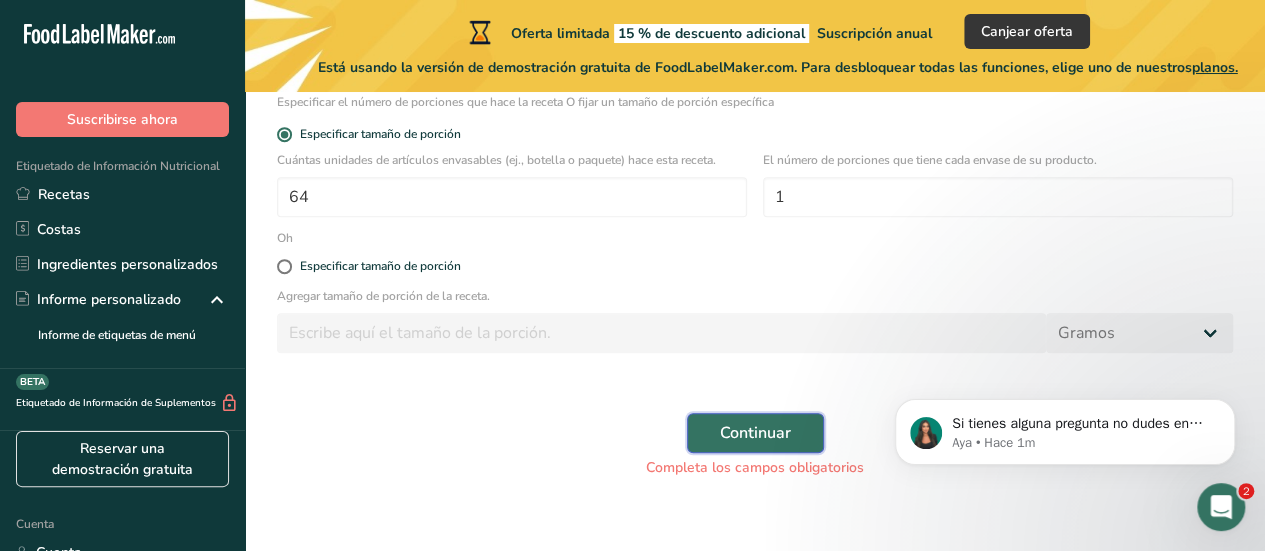 click on "Continuar" at bounding box center (755, 433) 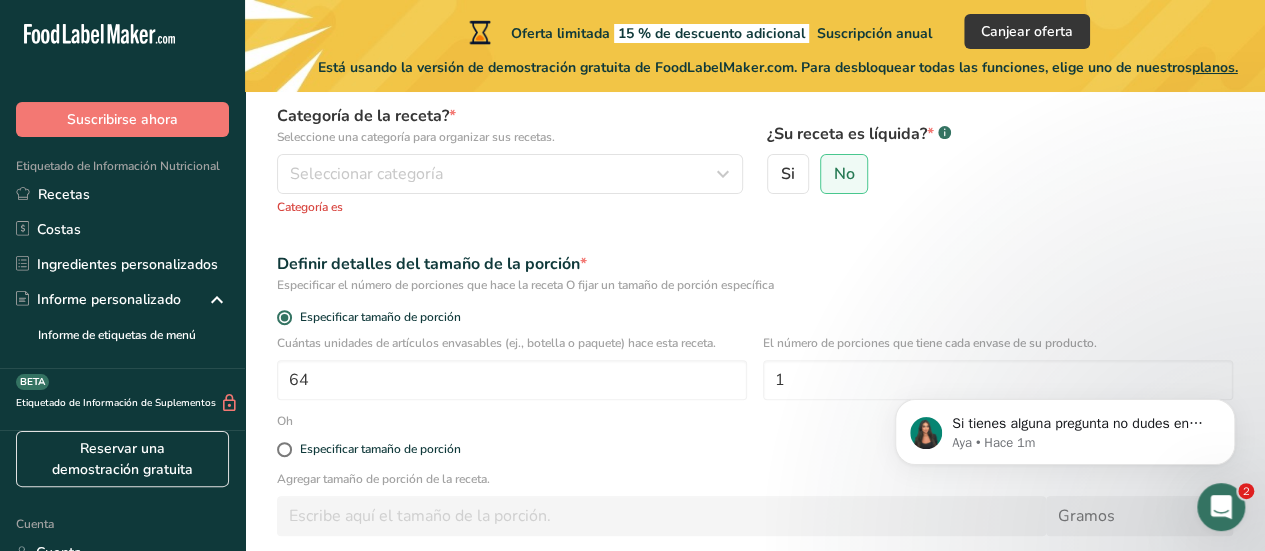 scroll, scrollTop: 106, scrollLeft: 0, axis: vertical 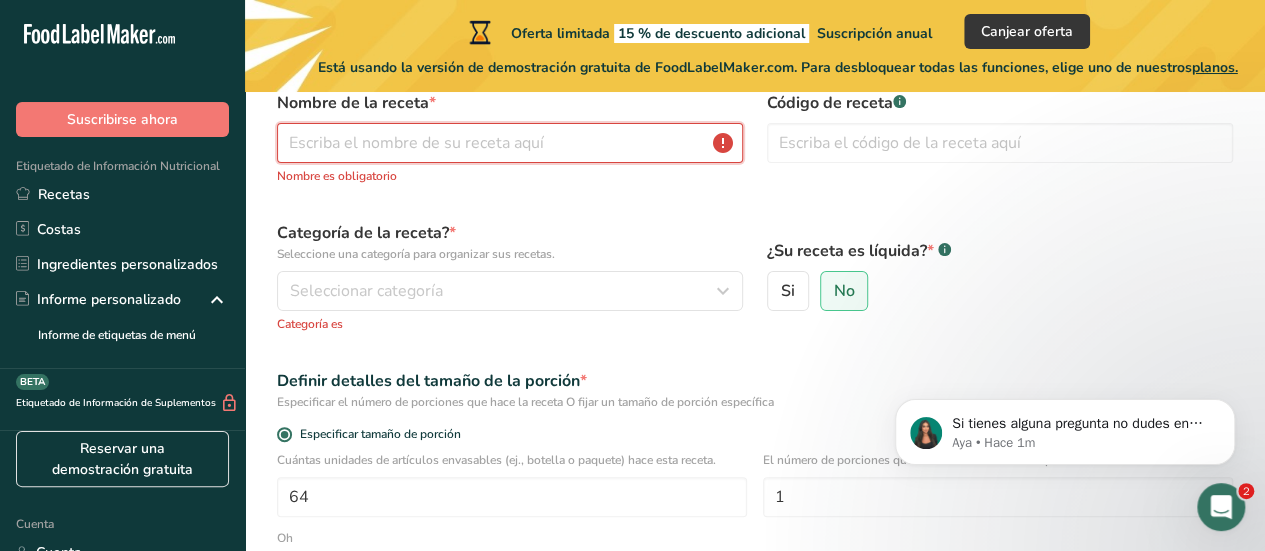 click at bounding box center [510, 143] 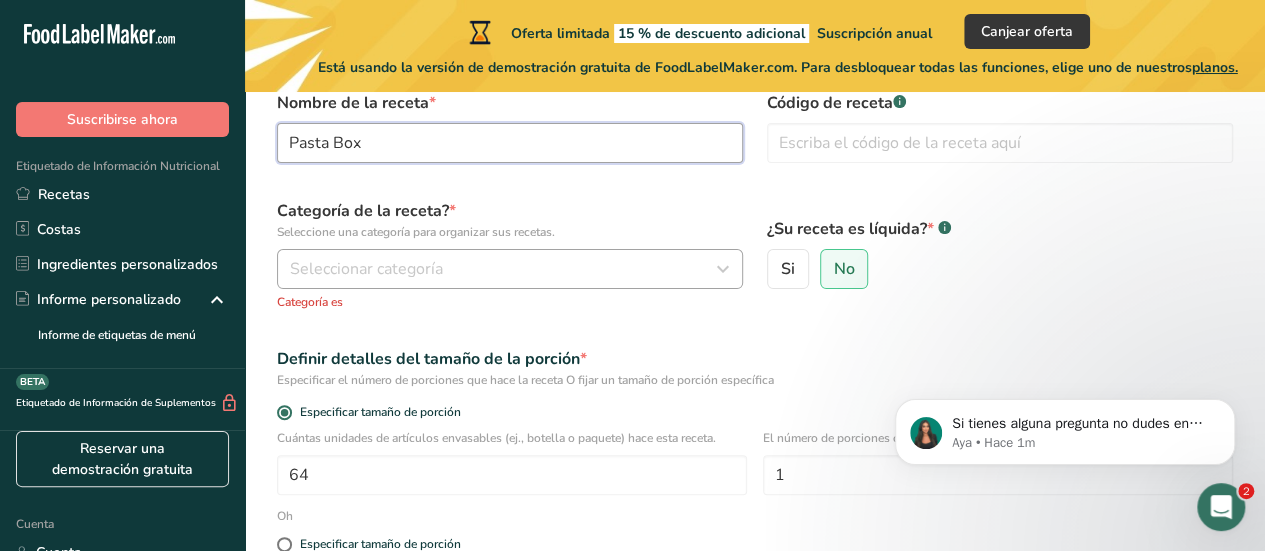 type on "Pasta Box" 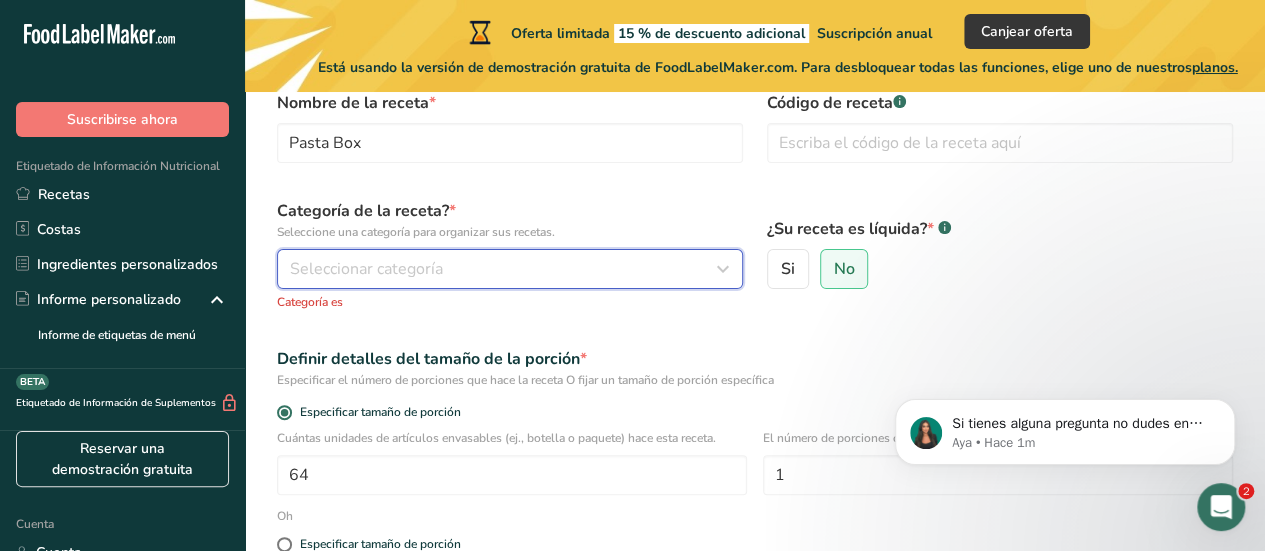 click on "Seleccionar categoría" at bounding box center (366, 269) 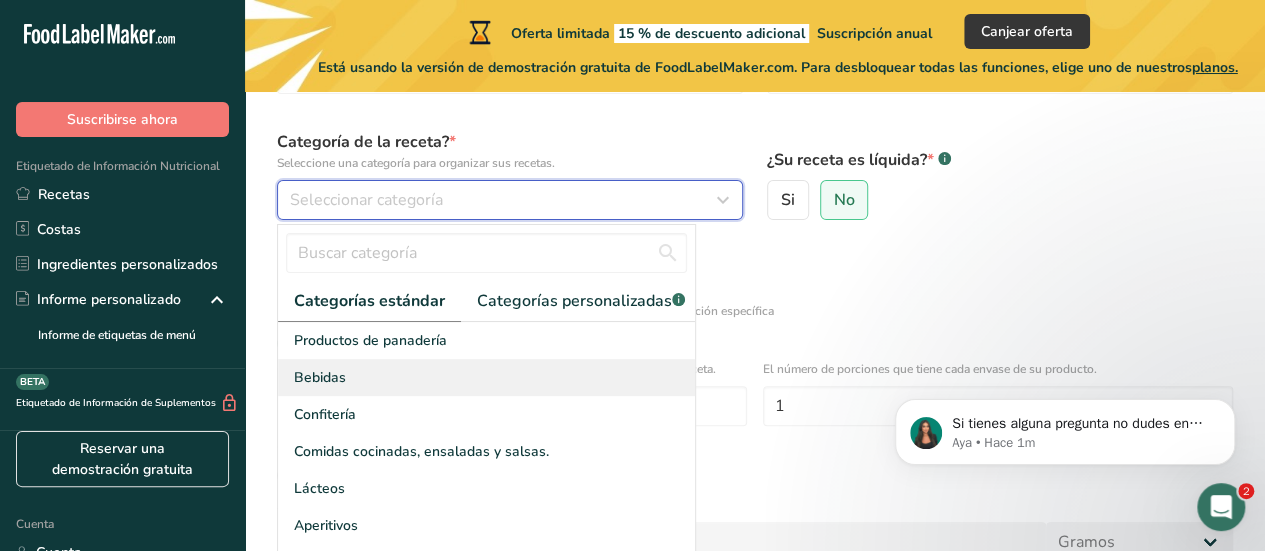 scroll, scrollTop: 206, scrollLeft: 0, axis: vertical 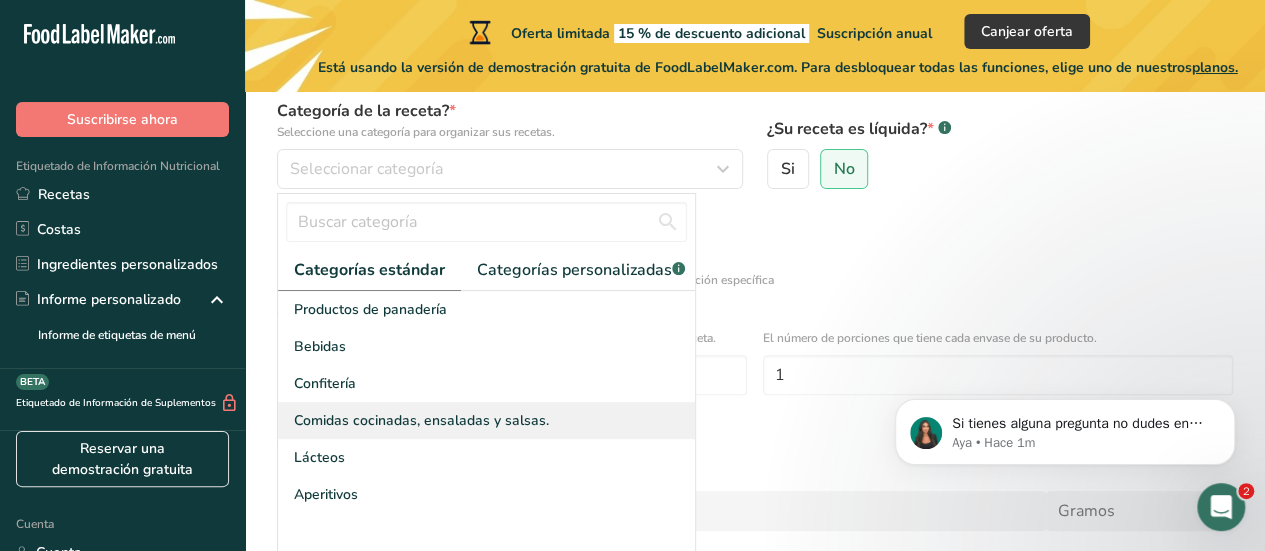 click on "Comidas cocinadas, ensaladas y salsas." at bounding box center [421, 420] 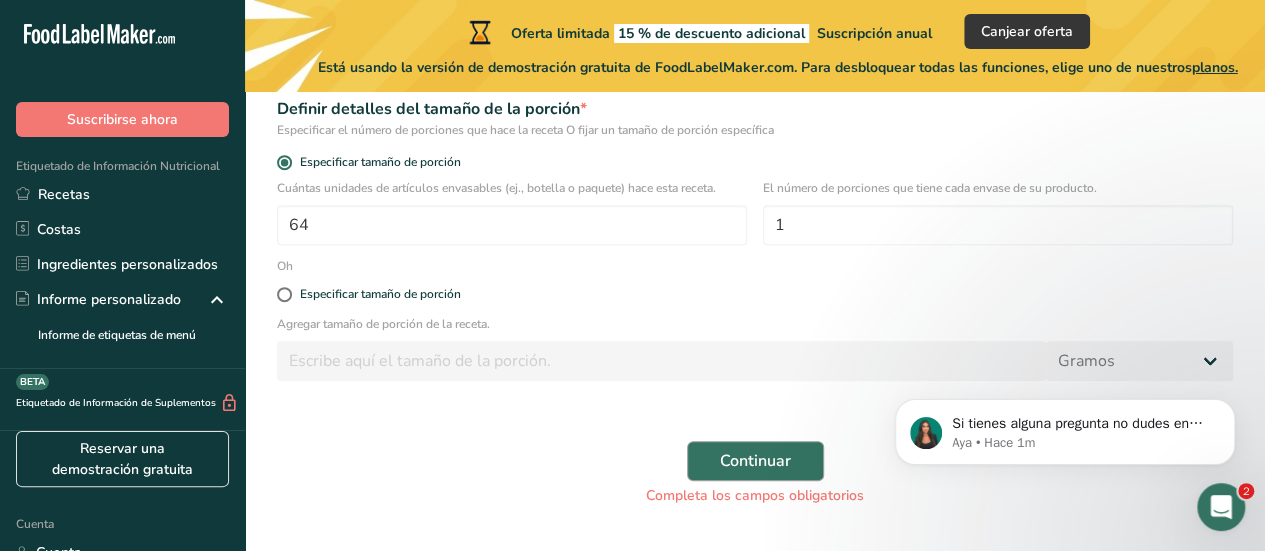 scroll, scrollTop: 409, scrollLeft: 0, axis: vertical 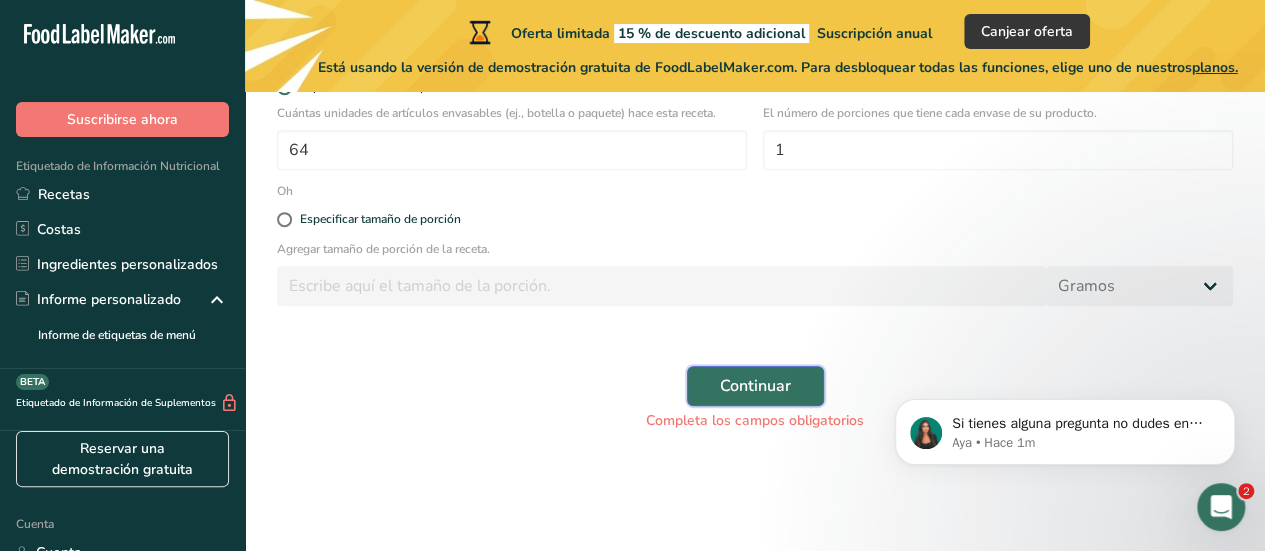 click on "Continuar" at bounding box center (755, 386) 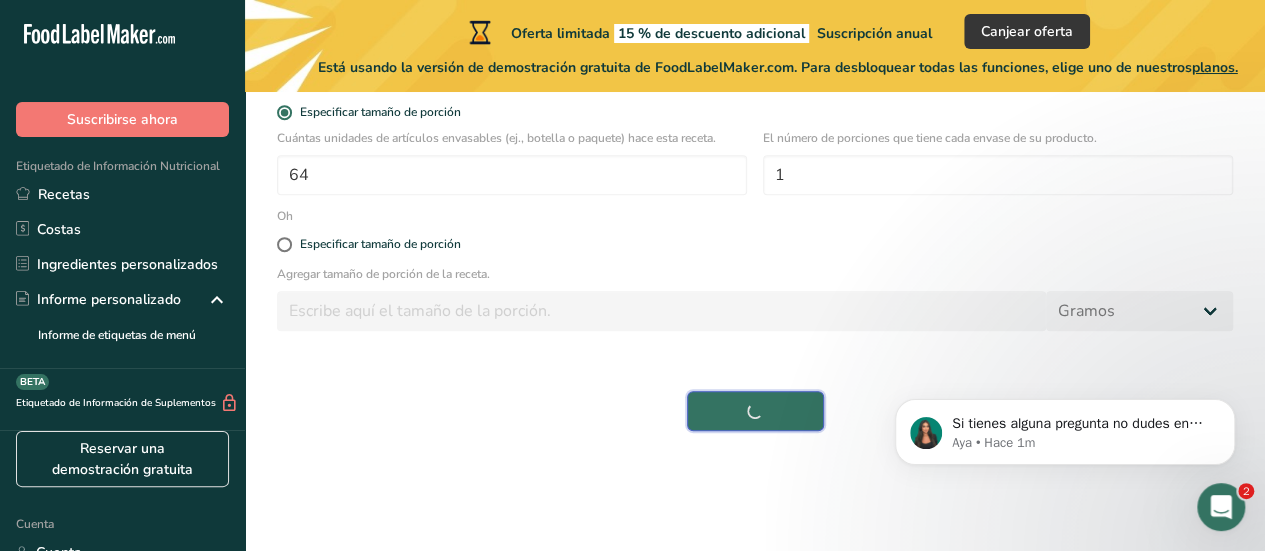 scroll, scrollTop: 384, scrollLeft: 0, axis: vertical 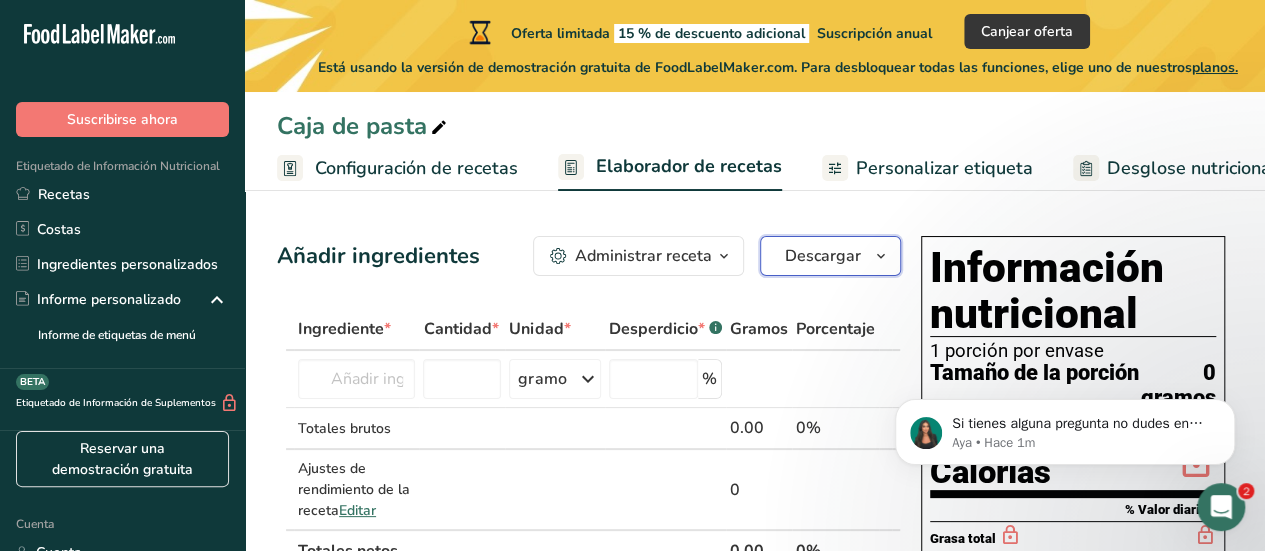 click at bounding box center (881, 256) 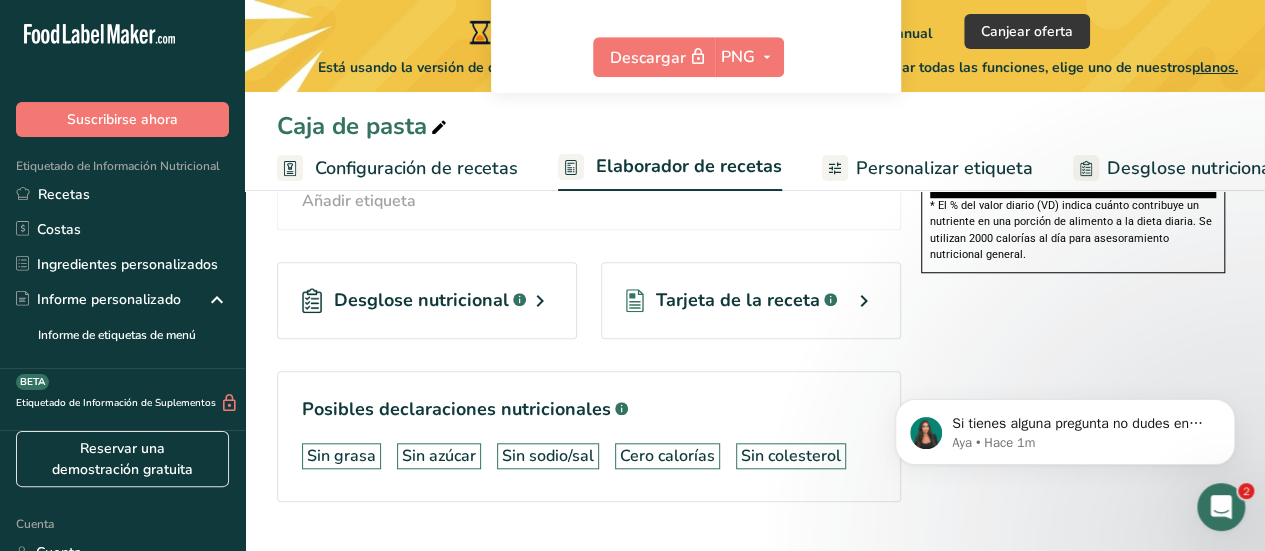 scroll, scrollTop: 700, scrollLeft: 0, axis: vertical 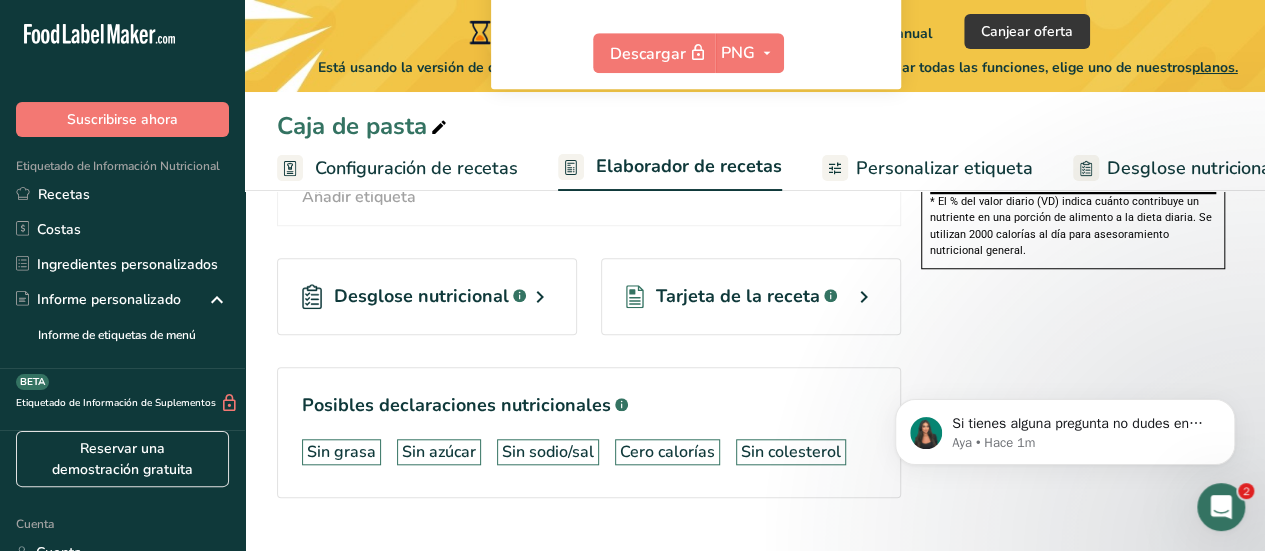 drag, startPoint x: 537, startPoint y: 321, endPoint x: 504, endPoint y: 317, distance: 33.24154 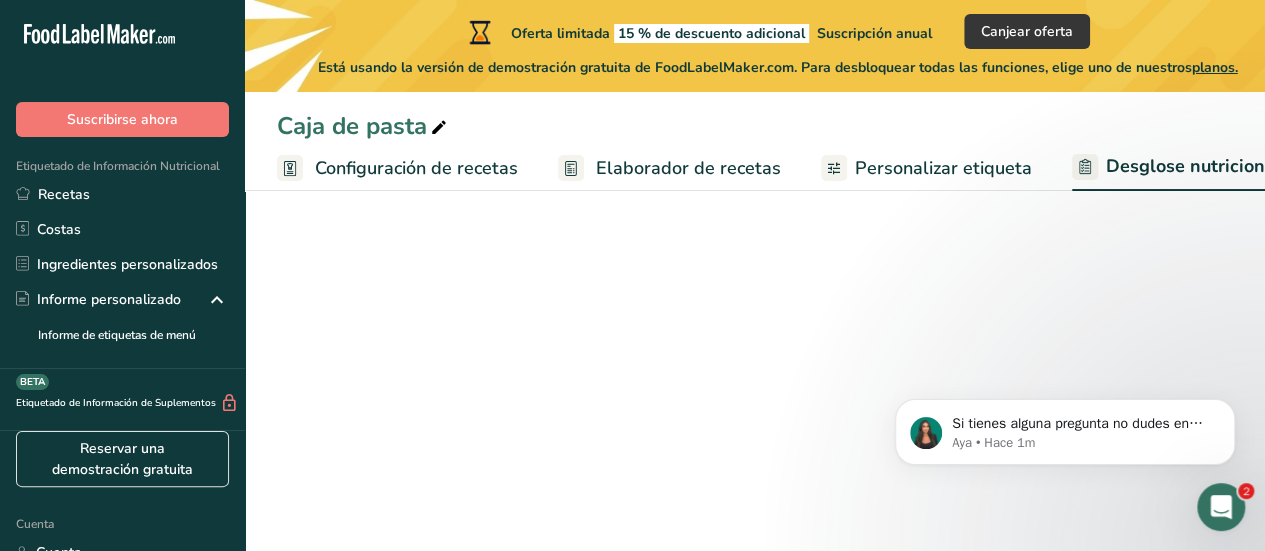 select on "Calories" 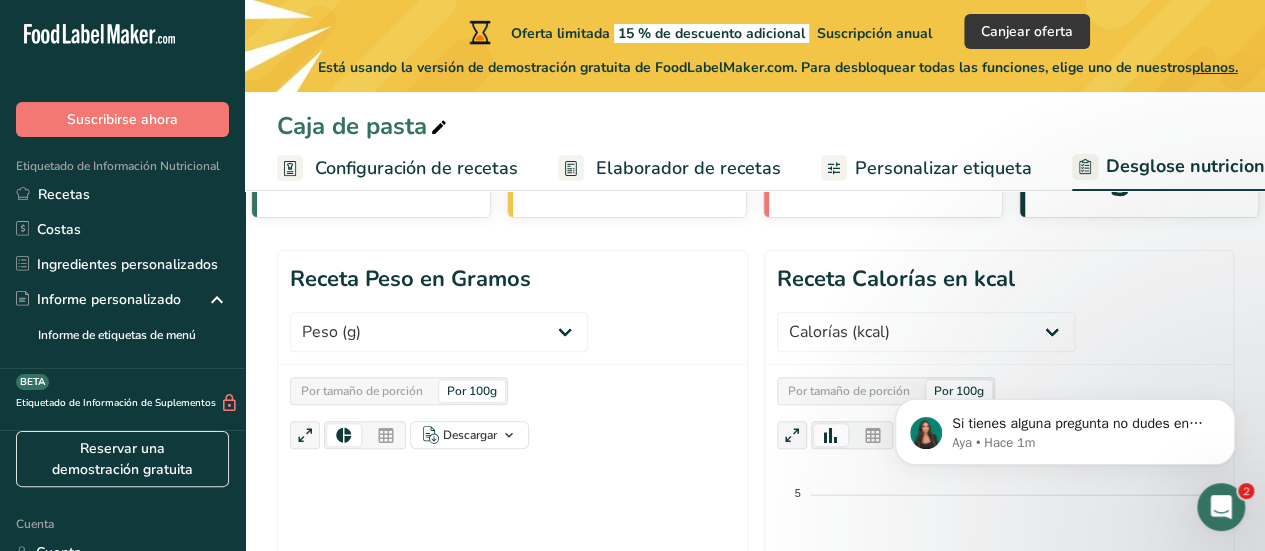 scroll, scrollTop: 0, scrollLeft: 0, axis: both 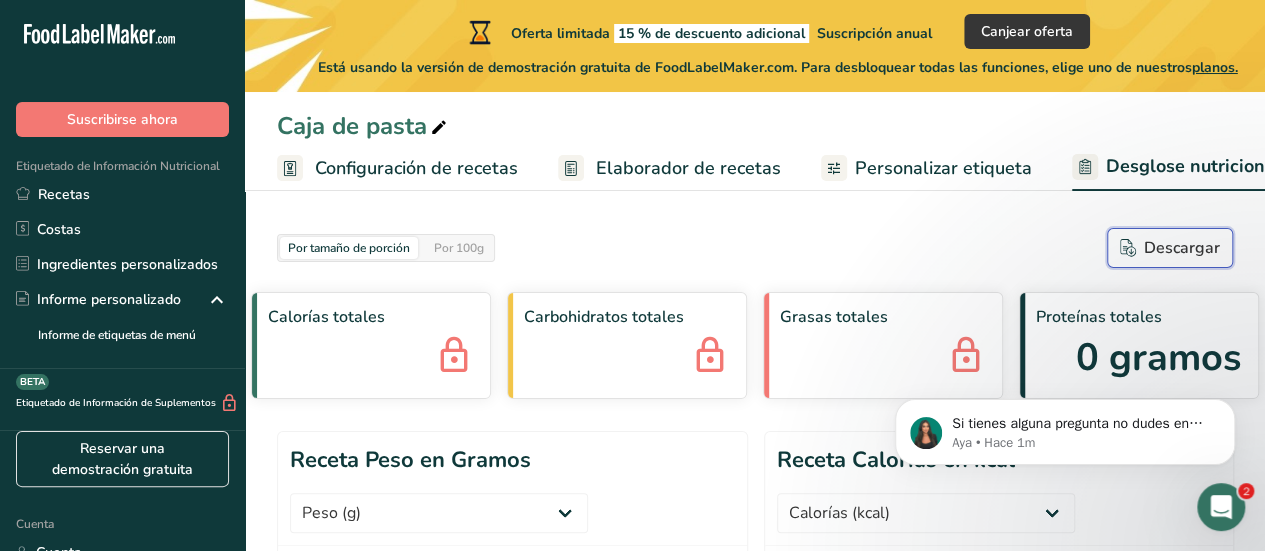 click on "Descargar" at bounding box center [1182, 248] 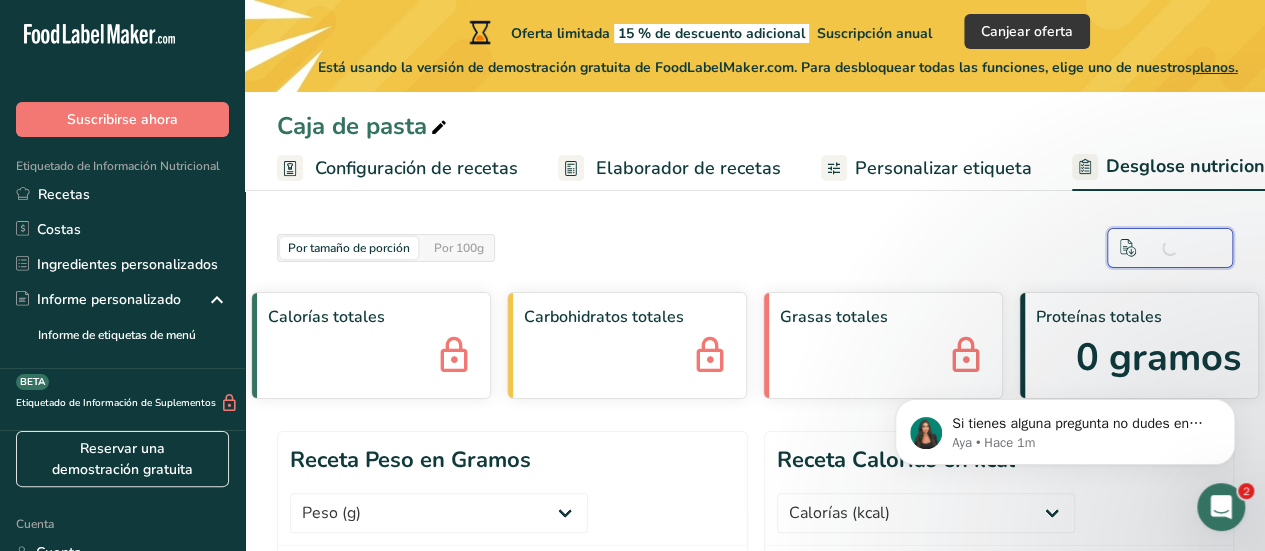 scroll, scrollTop: 0, scrollLeft: 0, axis: both 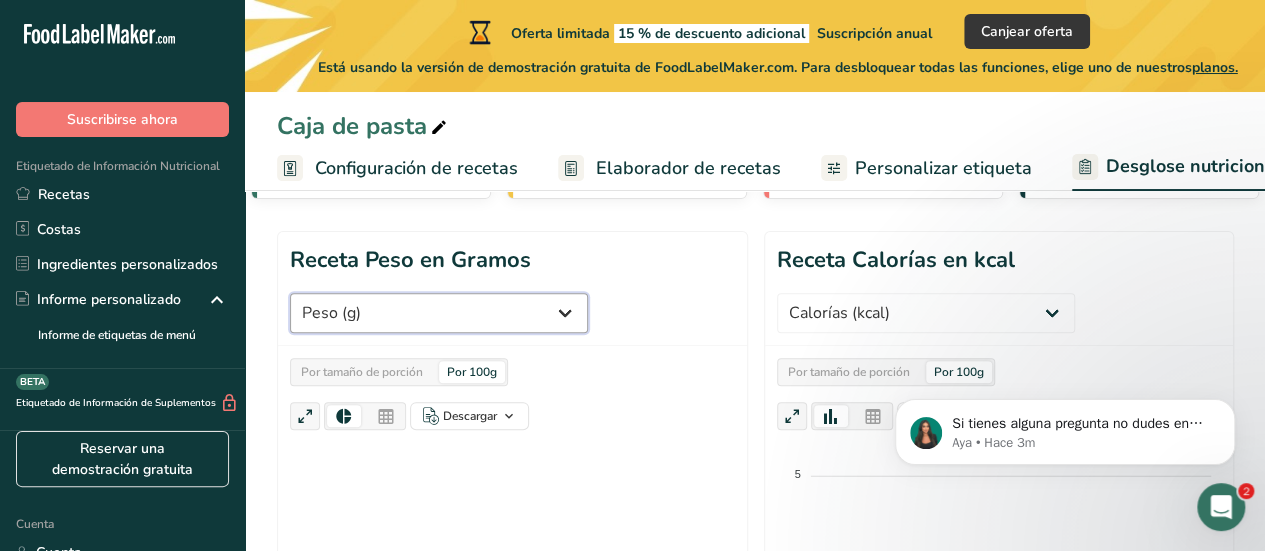 click on "Peso (g)
Calorías (kcal)
Energía KJ (kj)
Grasa total (g)
Grasa saturada (g)
Grasa Trans (g)
Colesterol (mg)
Sodio (mg)
Carbohidratos totales (g)
Fibra dietética (g)
Azúcares Totales (g)
Azúcar Añadida (g)
Proteínas (g)
Vitamina D (mcg)
Vitamina A, RAE (mcg)
Vitamina C (mg)
Vitamina E (mg)
Vitamina K (mcg)
Tiamina (B1) (mg)
Riboflavina (mg)
Niacina (B3) (mg)
Vitamina B6 (mg)
Folato DFE (mcg)
ácido fólico (mcg)" at bounding box center (439, 313) 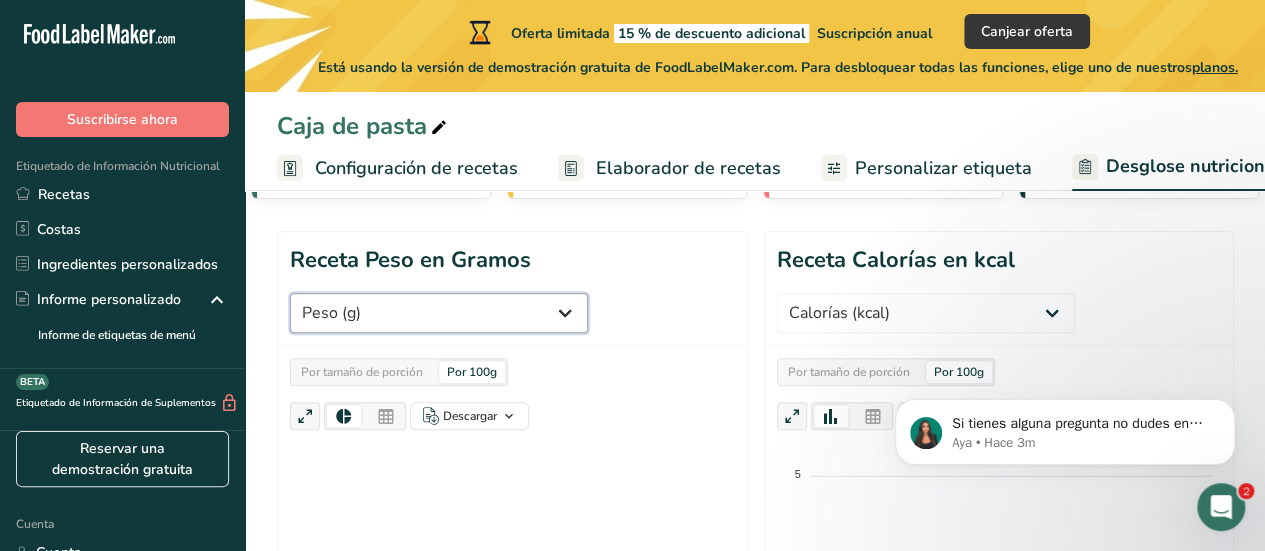 click on "Peso (g)
Calorías (kcal)
Energía KJ (kj)
Grasa total (g)
Grasa saturada (g)
Grasa Trans (g)
Colesterol (mg)
Sodio (mg)
Carbohidratos totales (g)
Fibra dietética (g)
Azúcares Totales (g)
Azúcar Añadida (g)
Proteínas (g)
Vitamina D (mcg)
Vitamina A, RAE (mcg)
Vitamina C (mg)
Vitamina E (mg)
Vitamina K (mcg)
Tiamina (B1) (mg)
Riboflavina (mg)
Niacina (B3) (mg)
Vitamina B6 (mg)
Folato DFE (mcg)
ácido fólico (mcg)" at bounding box center [439, 313] 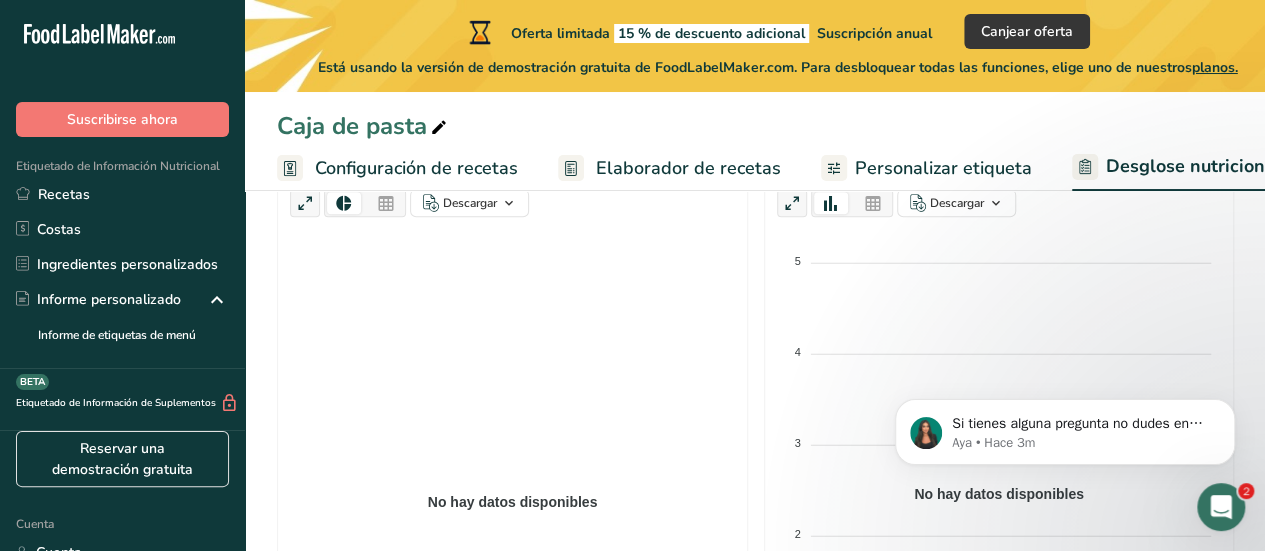 scroll, scrollTop: 200, scrollLeft: 0, axis: vertical 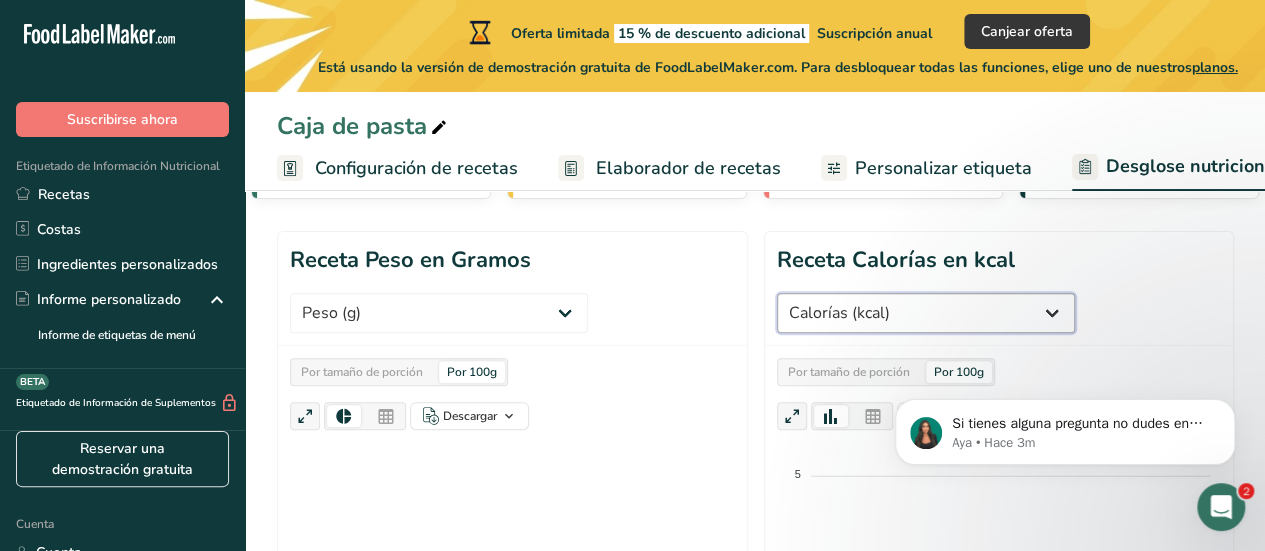click on "Peso (g)
Calorías (kcal)
Energía KJ (kj)
Grasa total (g)
Grasa saturada (g)
Grasa Trans (g)
Colesterol (mg)
Sodio (mg)
Carbohidratos totales (g)
Fibra dietética (g)
Azúcares Totales (g)
Azúcar Añadida (g)
Proteínas (g)
Vitamina D (mcg)
Vitamina A, RAE (mcg)
Vitamina C (mg)
Vitamina E (mg)
Vitamina K (mcg)
Tiamina (B1) (mg)
Riboflavina (mg)
Niacina (B3) (mg)
Vitamina B6 (mg)
Folato DFE (mcg)
ácido fólico (mcg)" at bounding box center [926, 313] 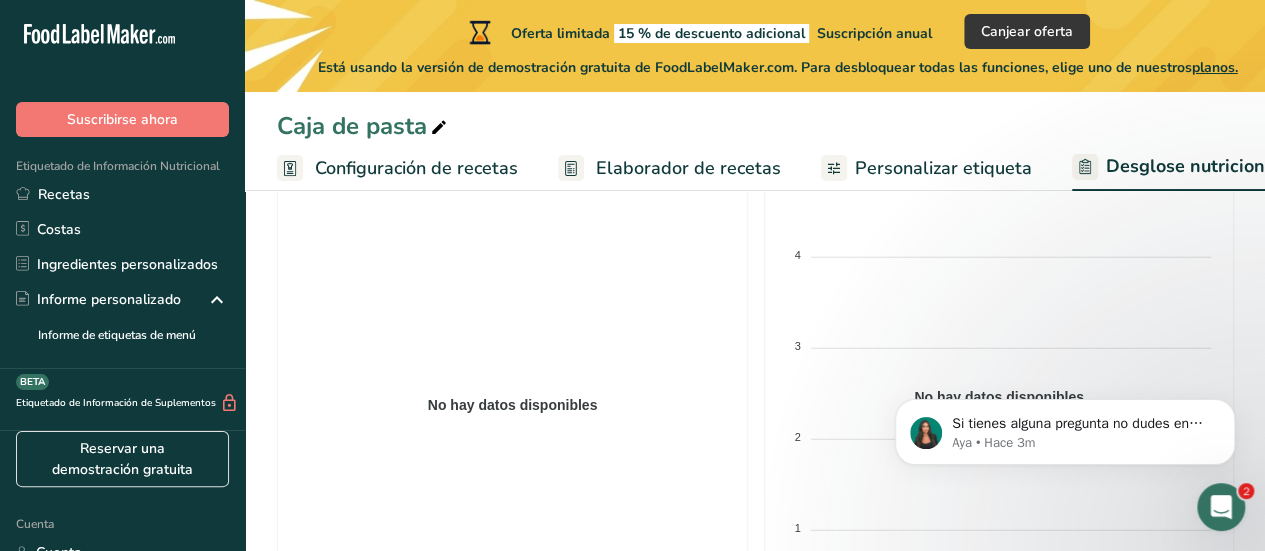 scroll, scrollTop: 300, scrollLeft: 0, axis: vertical 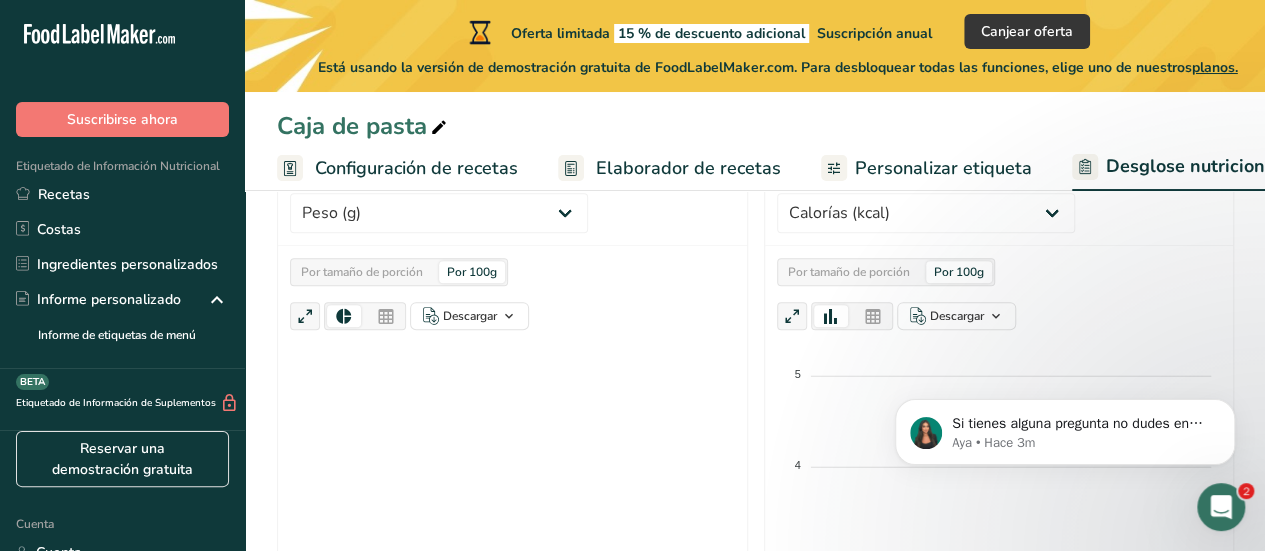 click 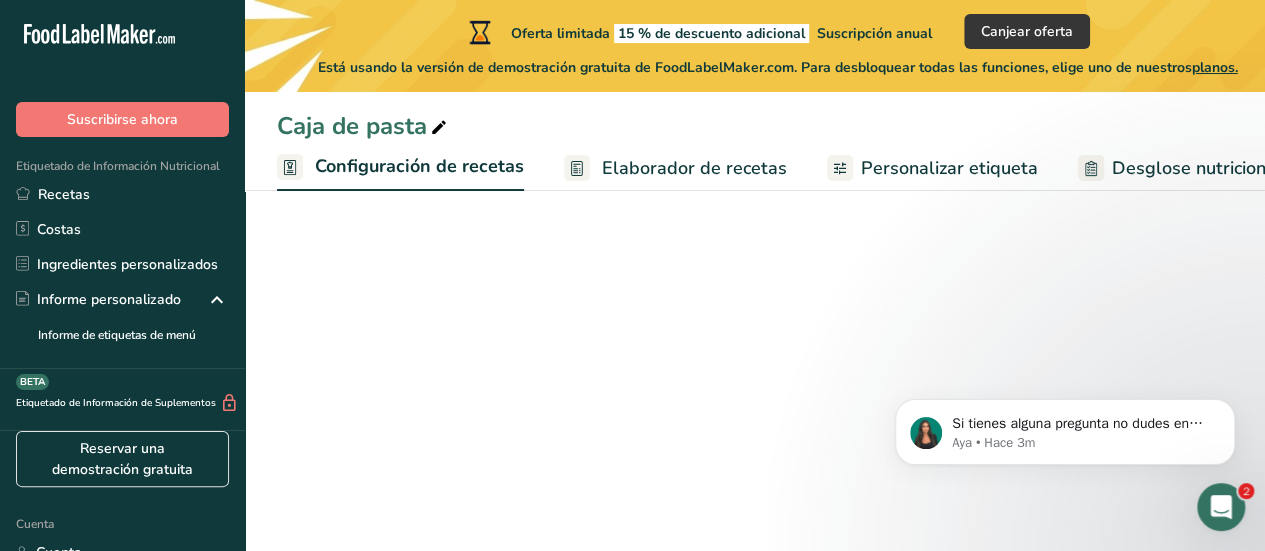 scroll, scrollTop: 0, scrollLeft: 7, axis: horizontal 